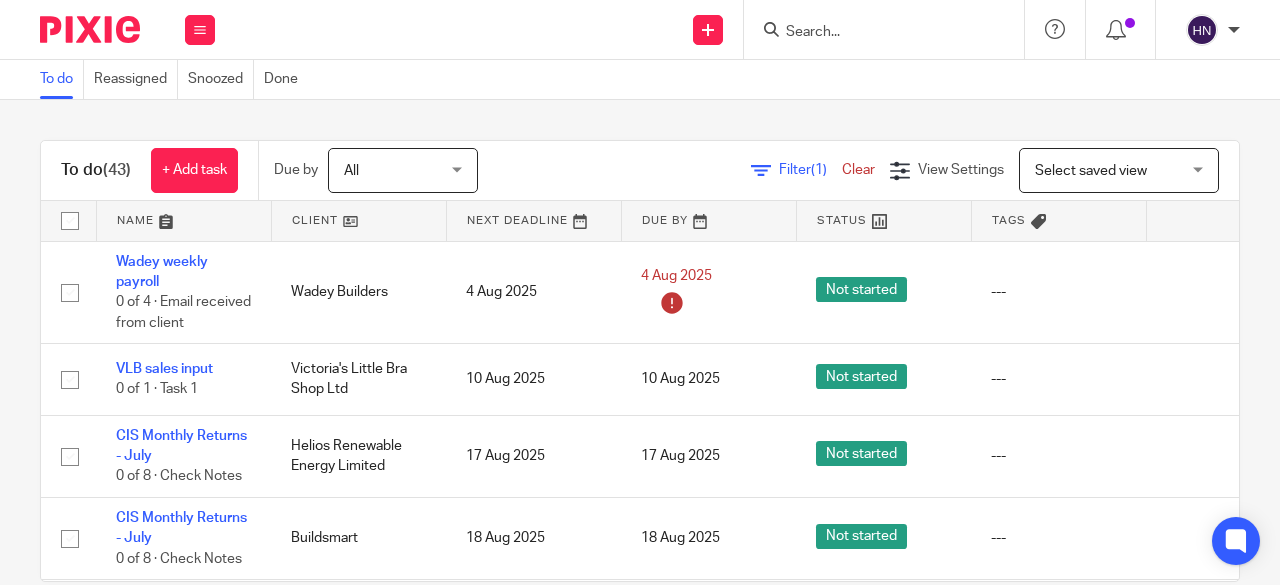 scroll, scrollTop: 0, scrollLeft: 0, axis: both 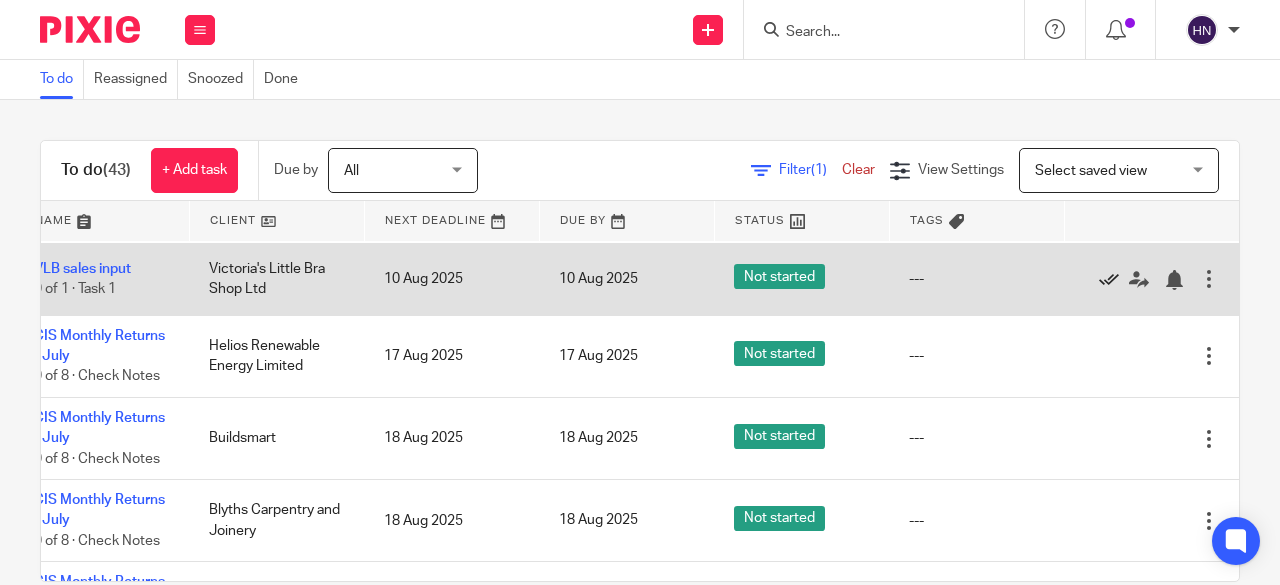 click at bounding box center [1109, 280] 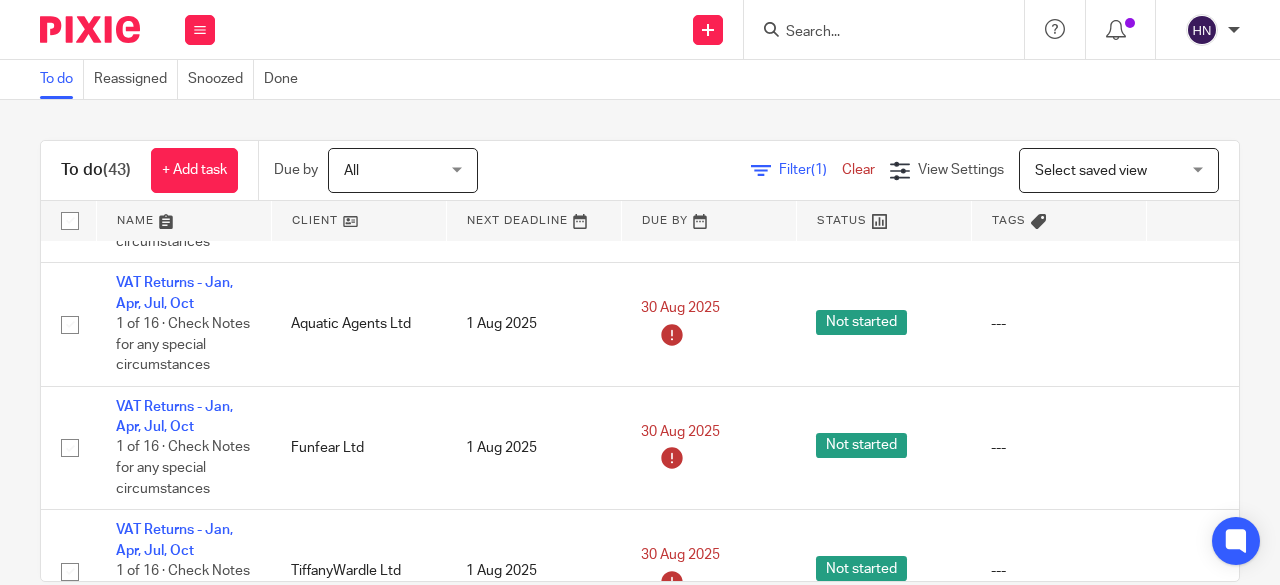scroll, scrollTop: 3329, scrollLeft: 0, axis: vertical 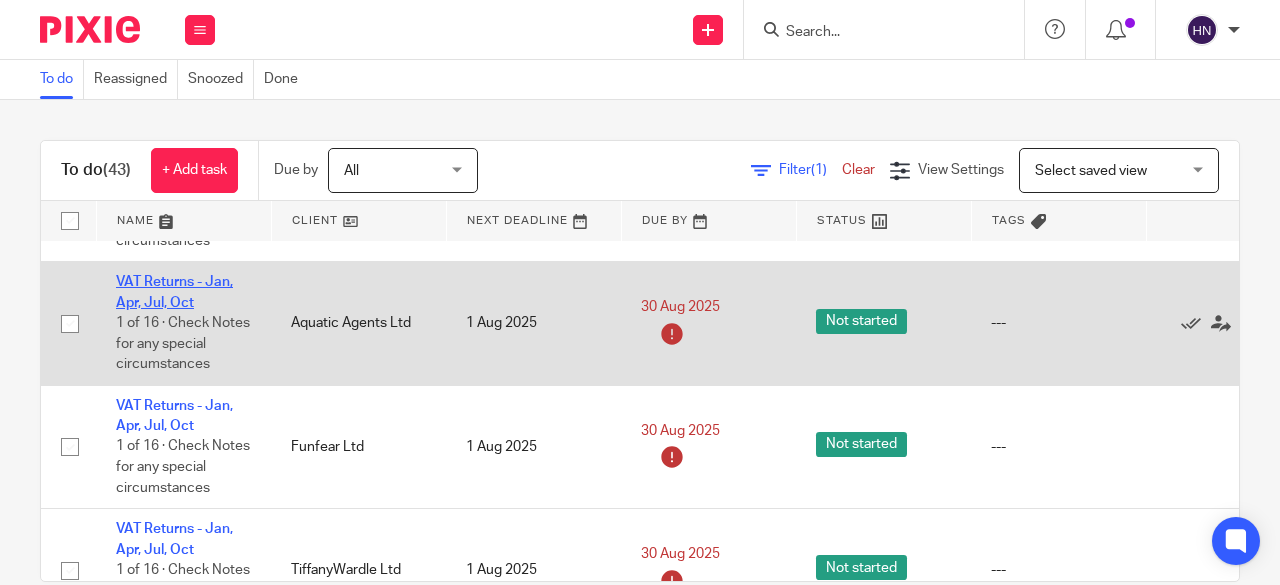 click on "VAT Returns - Jan, Apr, Jul, Oct" at bounding box center [174, 292] 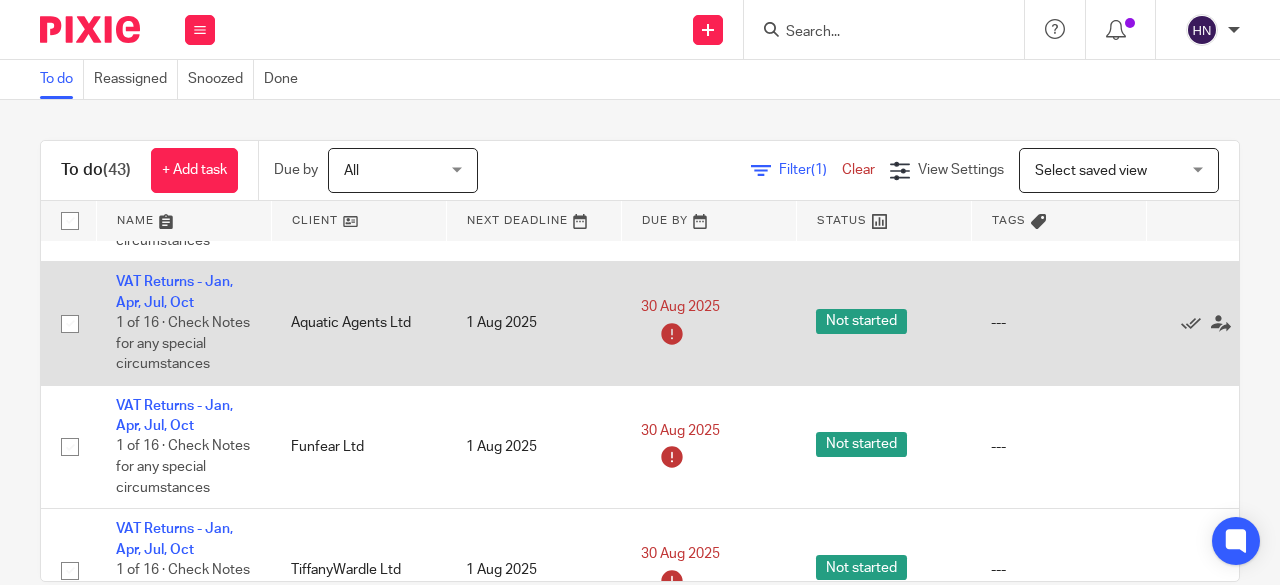 scroll, scrollTop: 3382, scrollLeft: 0, axis: vertical 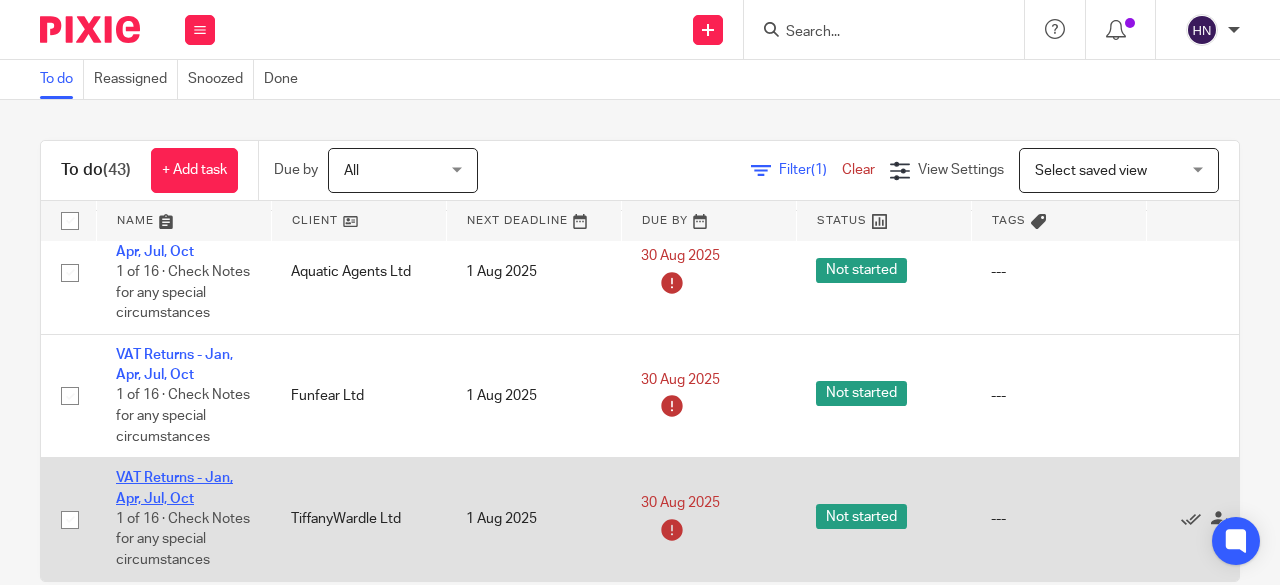 click on "VAT Returns - Jan, Apr, Jul, Oct" at bounding box center [174, 488] 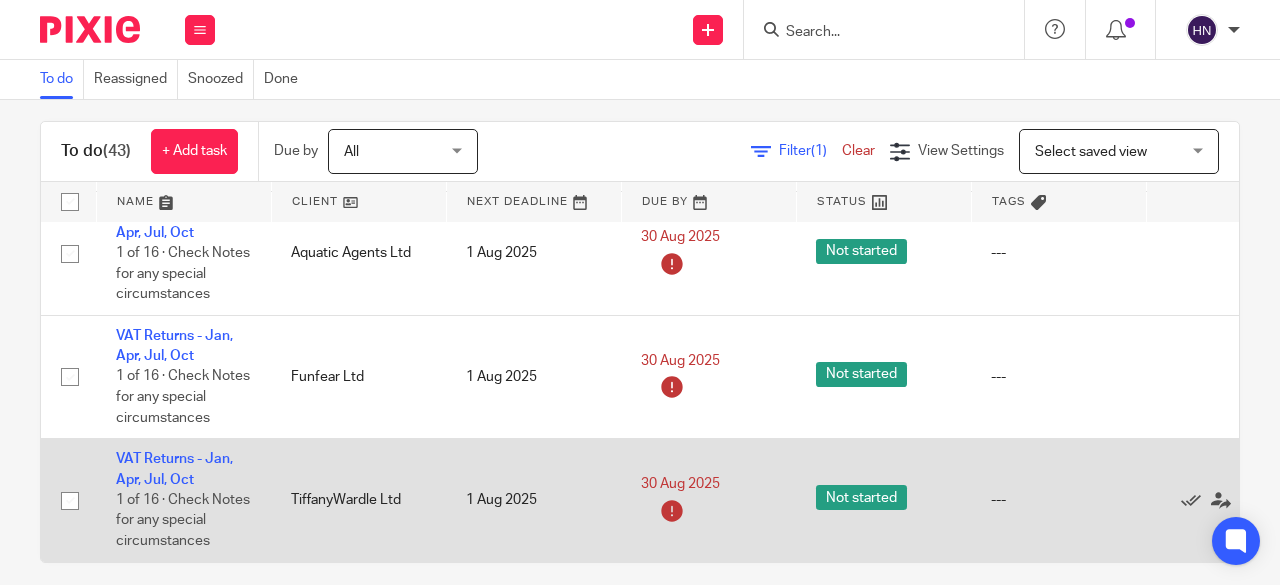 scroll, scrollTop: 36, scrollLeft: 0, axis: vertical 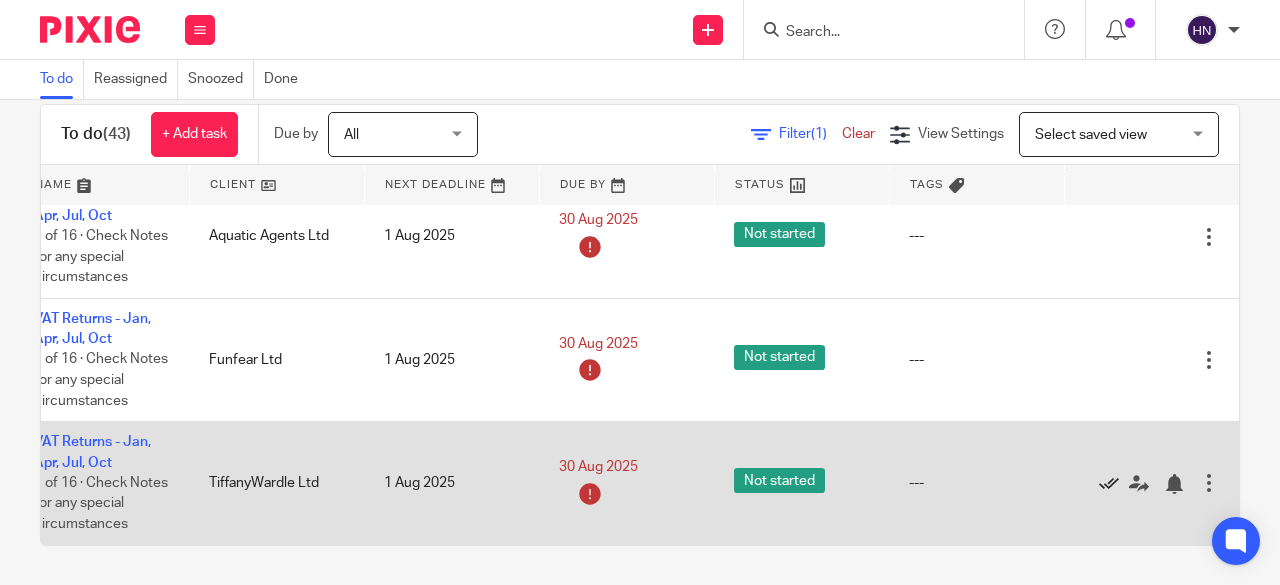click at bounding box center [1109, 484] 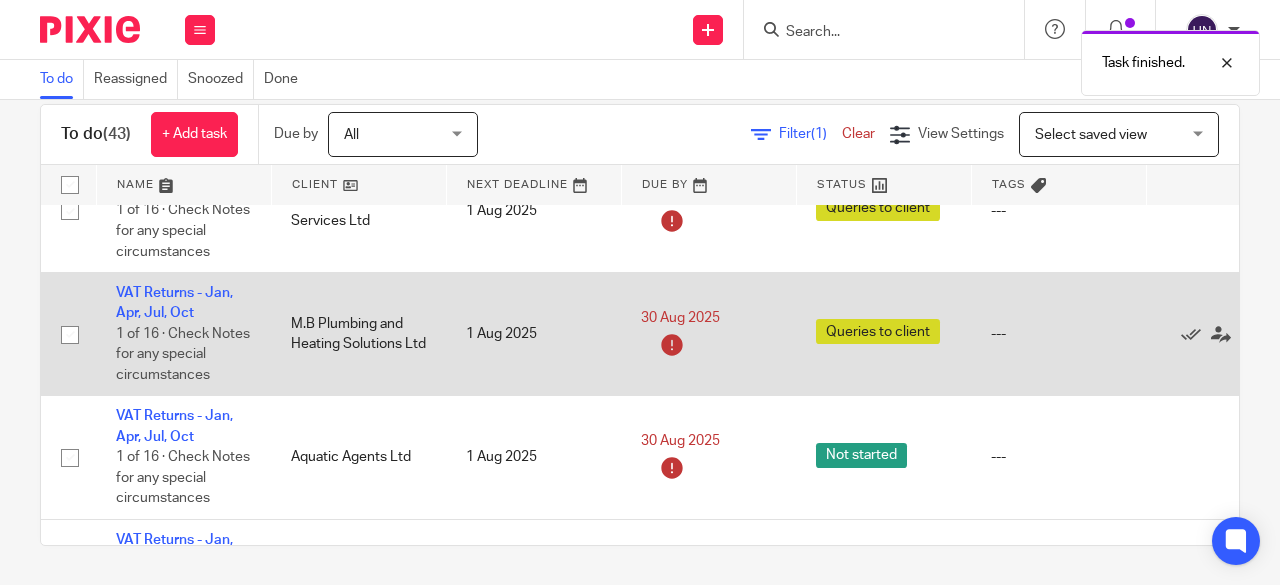 scroll, scrollTop: 3259, scrollLeft: 0, axis: vertical 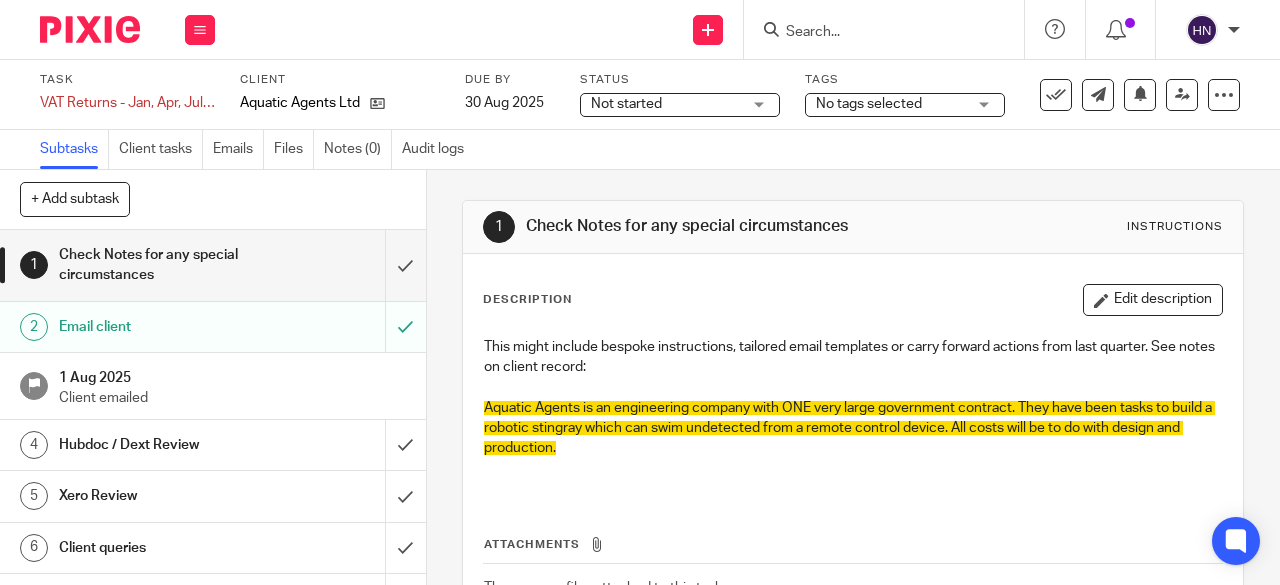 click on "Not started
Not started" at bounding box center (680, 105) 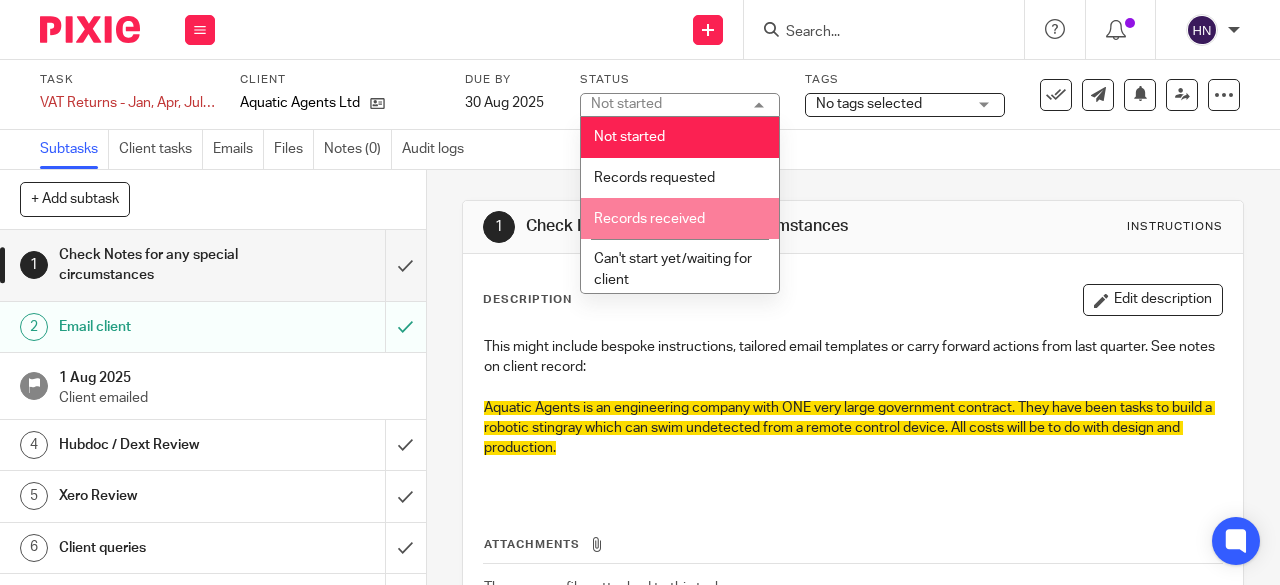 scroll, scrollTop: 100, scrollLeft: 0, axis: vertical 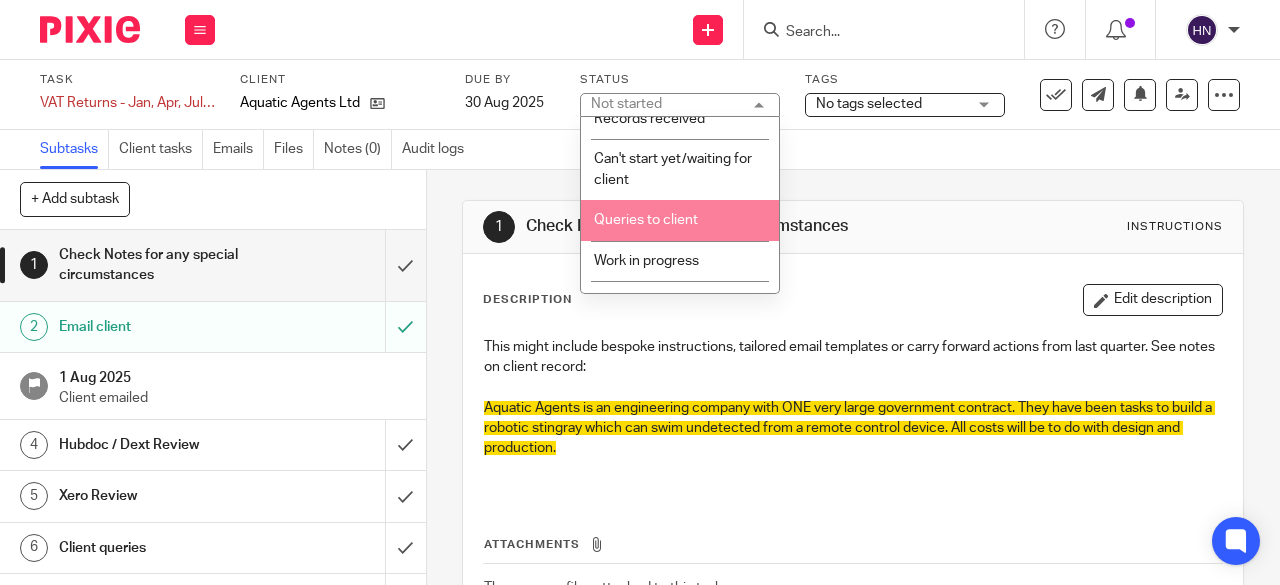 click on "Queries to client" at bounding box center (680, 220) 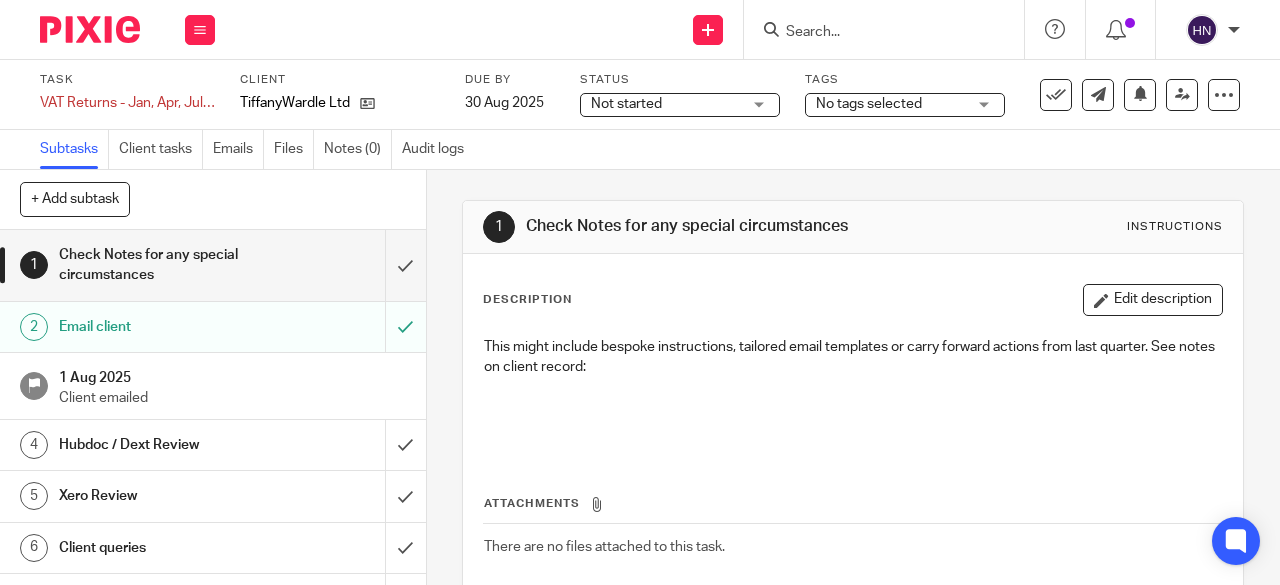 scroll, scrollTop: 0, scrollLeft: 0, axis: both 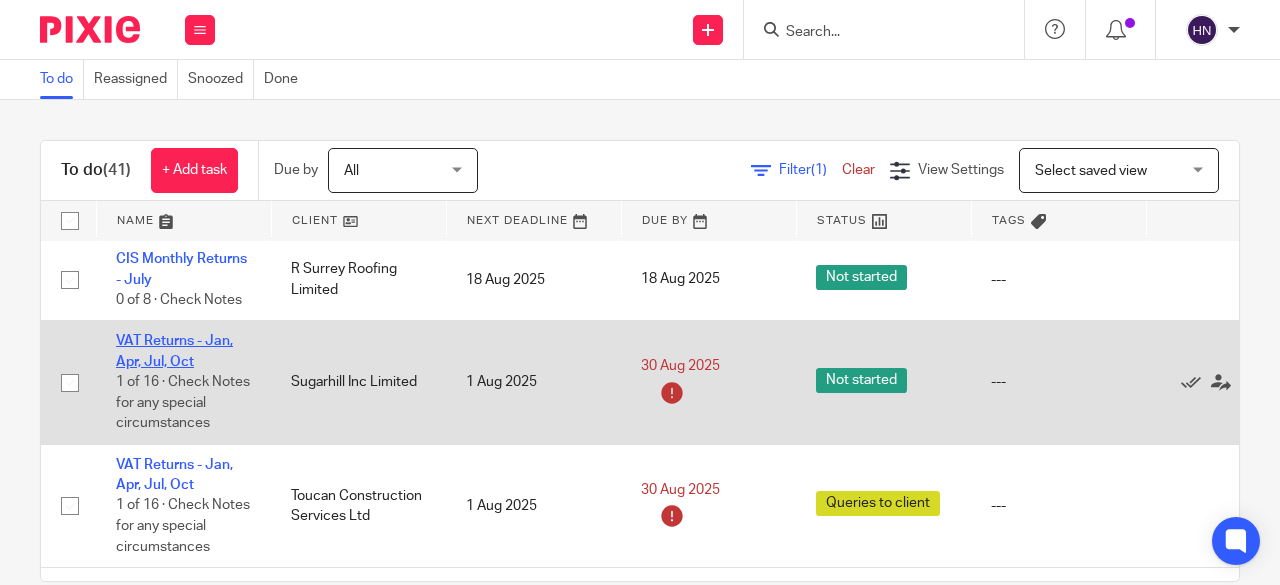click on "VAT Returns - Jan, Apr, Jul, Oct" at bounding box center (174, 351) 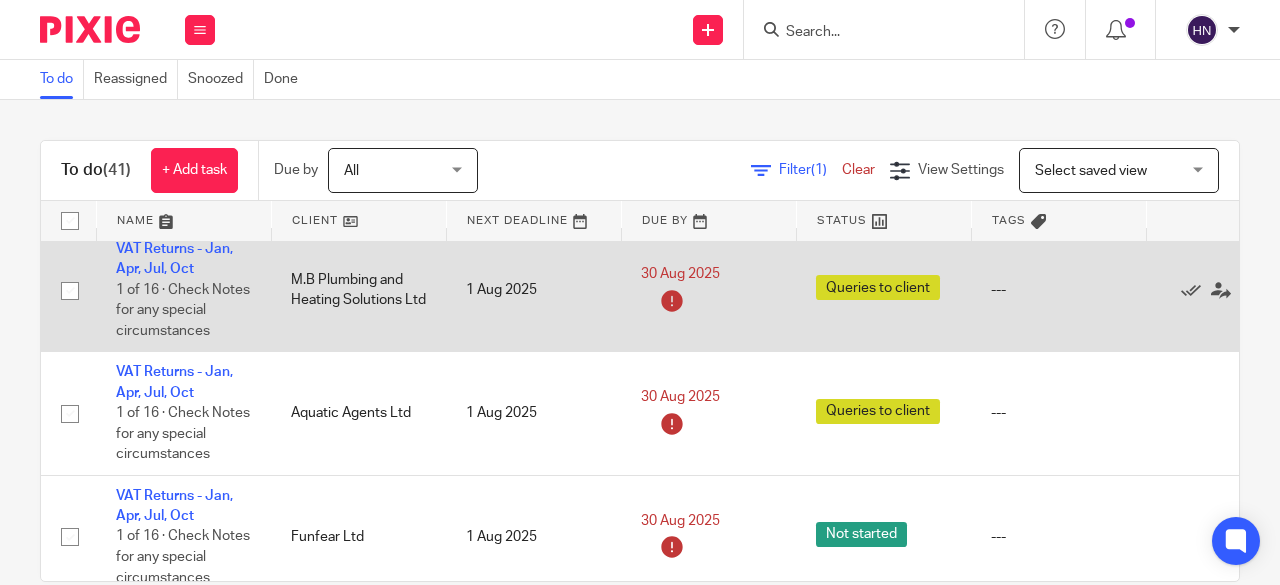 scroll, scrollTop: 3259, scrollLeft: 0, axis: vertical 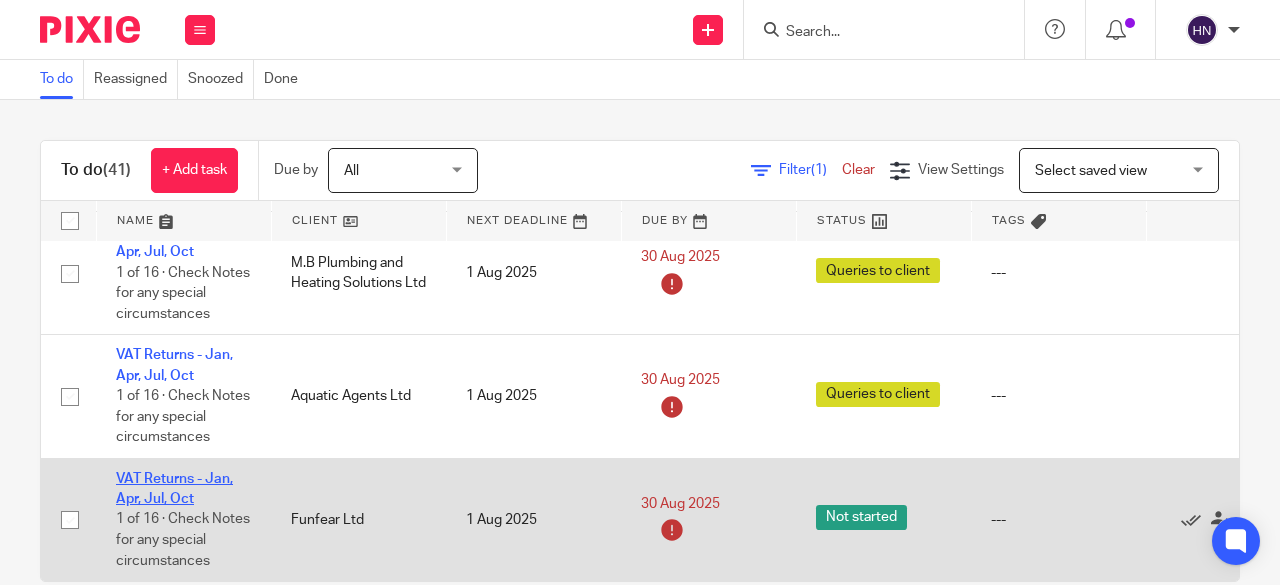 click on "VAT Returns - Jan, Apr, Jul, Oct" at bounding box center (174, 489) 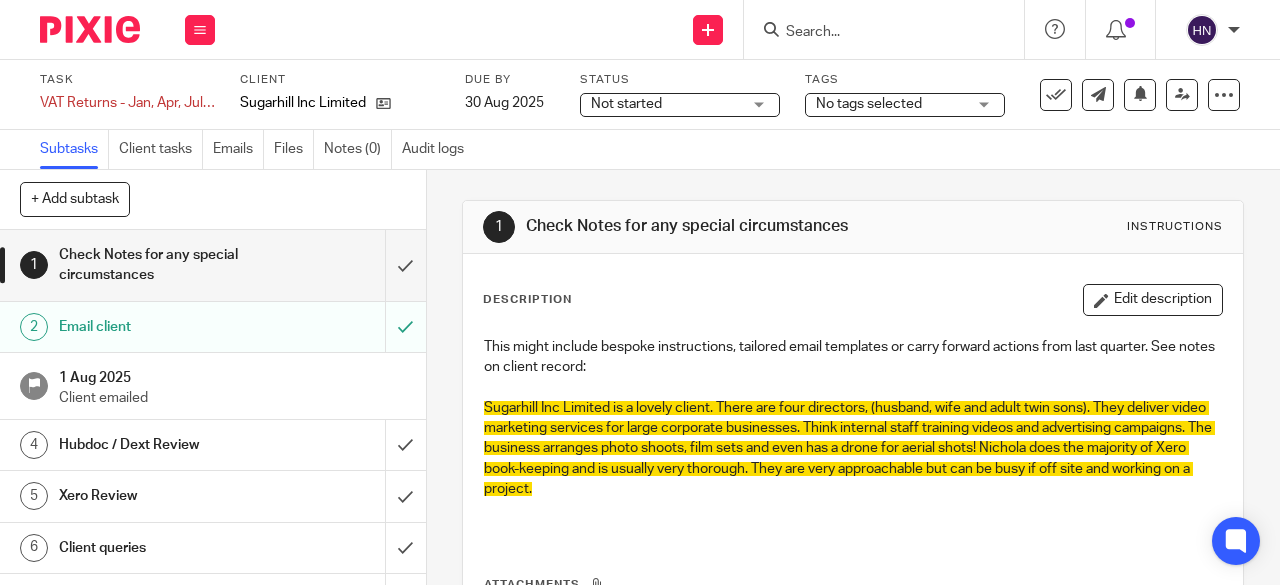 scroll, scrollTop: 0, scrollLeft: 0, axis: both 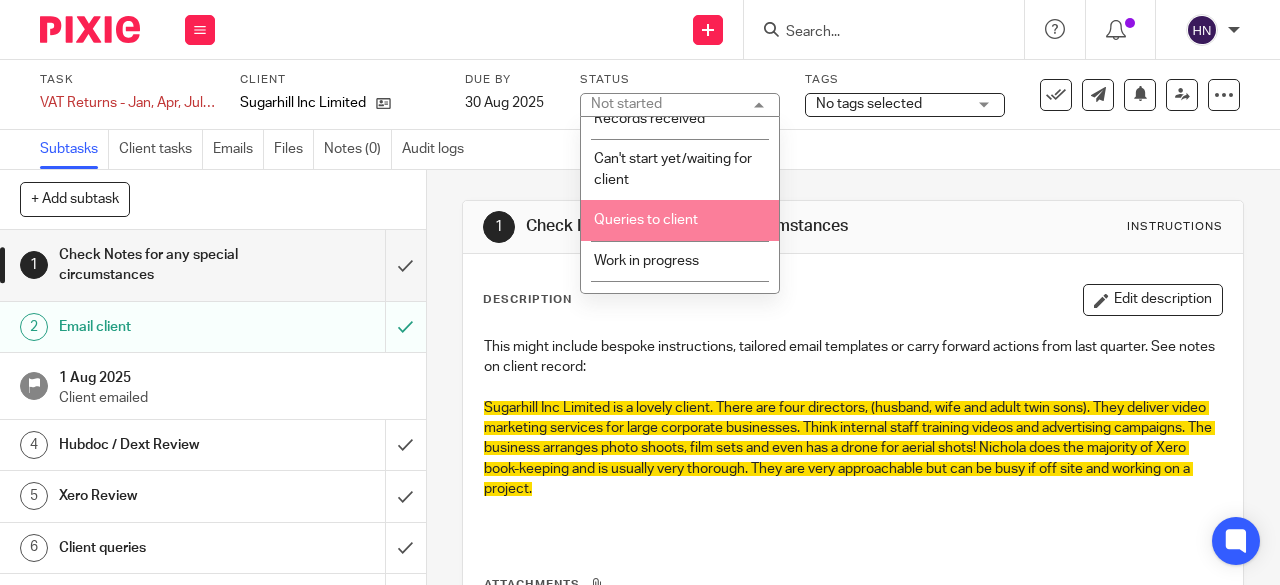 click on "Queries to client" at bounding box center [646, 220] 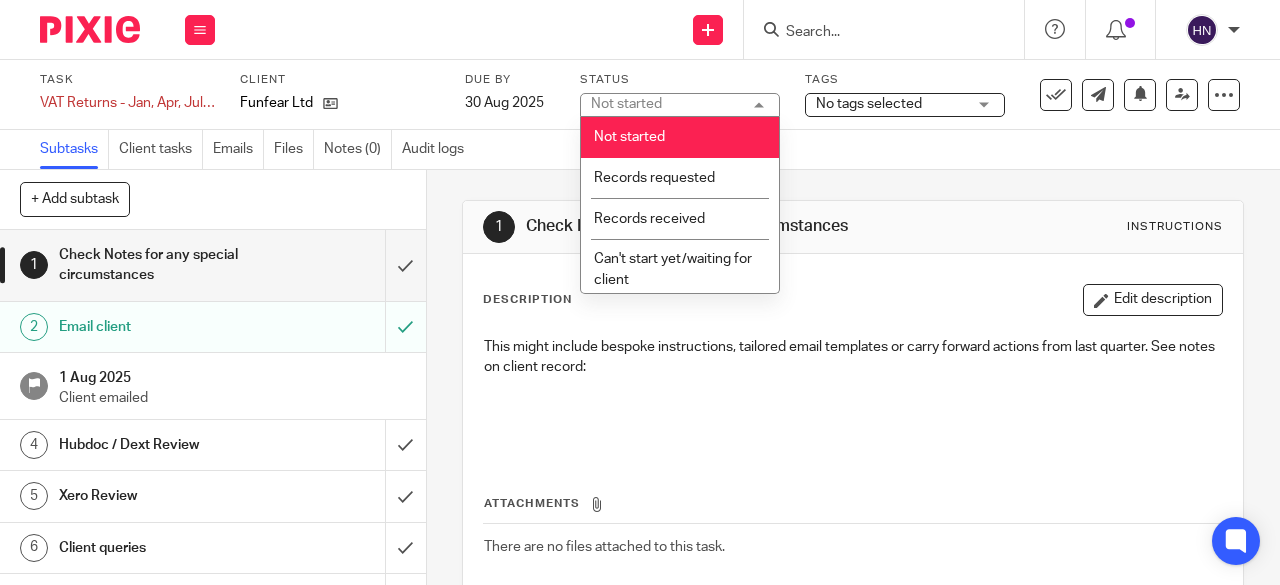 scroll, scrollTop: 0, scrollLeft: 0, axis: both 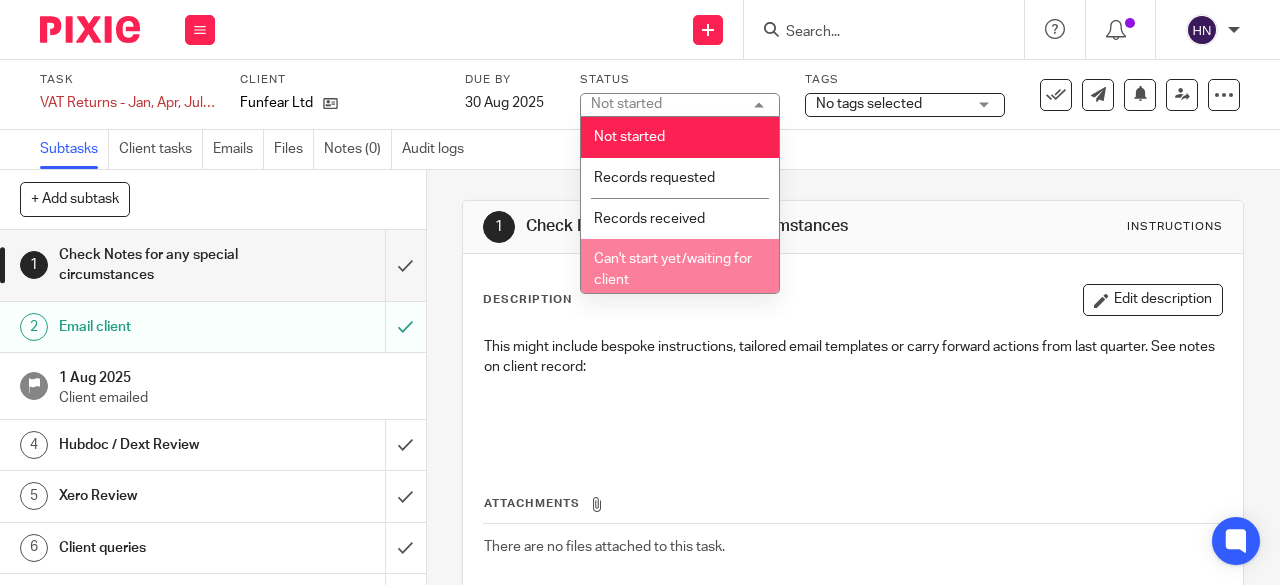 click on "Can't start yet/waiting for client" at bounding box center (673, 269) 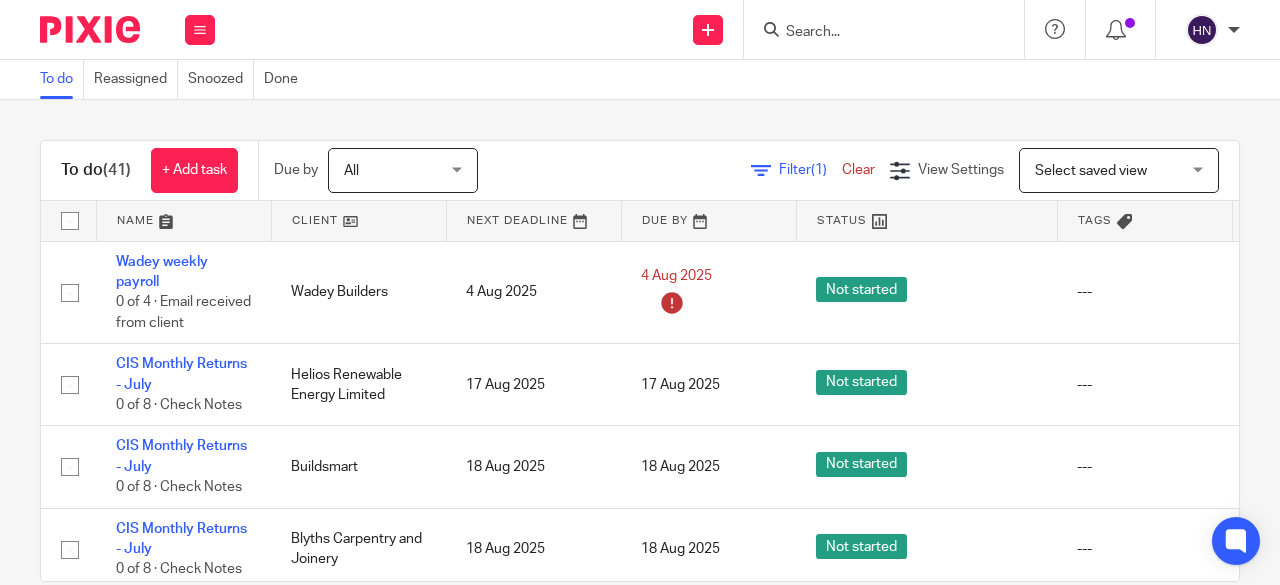 scroll, scrollTop: 0, scrollLeft: 0, axis: both 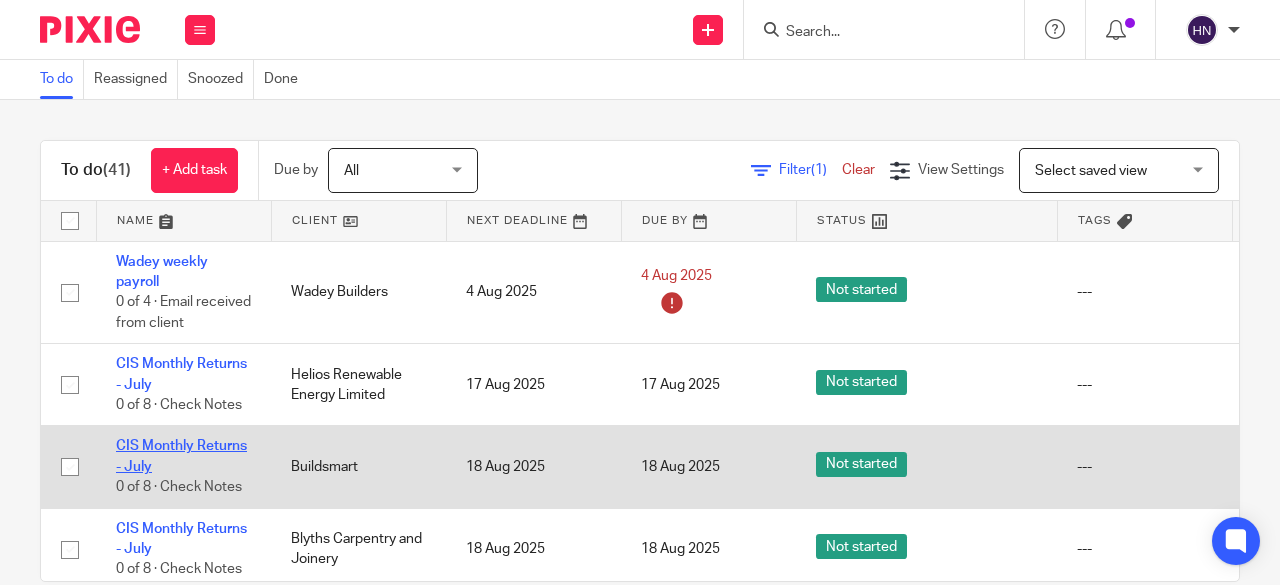 click on "CIS Monthly Returns - July" at bounding box center (181, 456) 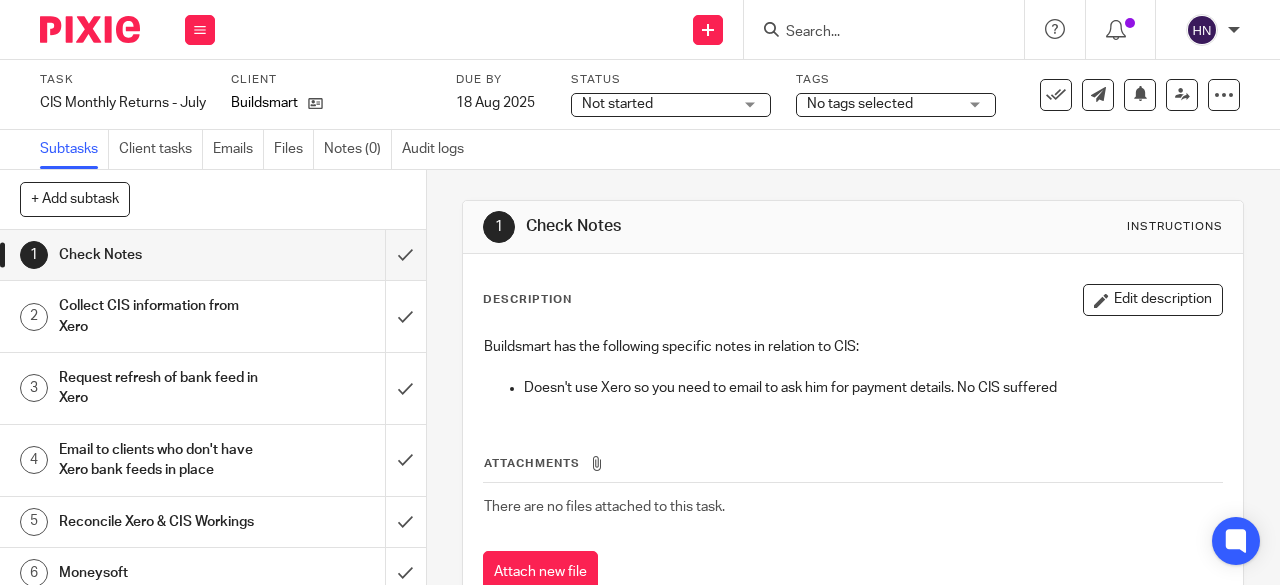 scroll, scrollTop: 0, scrollLeft: 0, axis: both 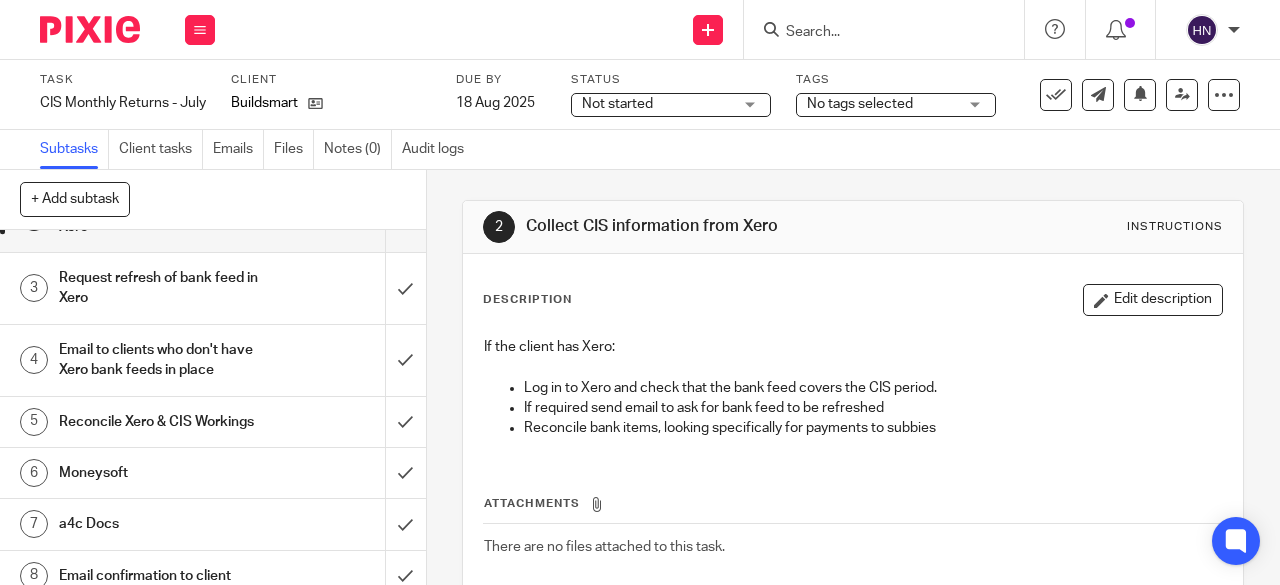 click on "Email to clients who don't have Xero bank feeds in place" at bounding box center (161, 360) 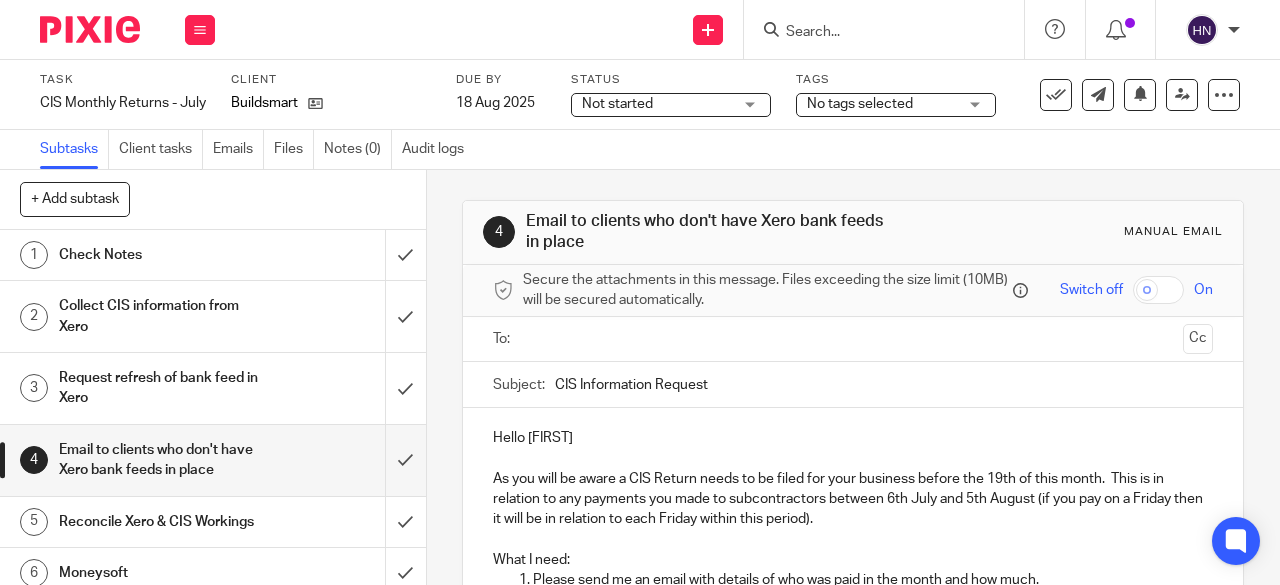 scroll, scrollTop: 0, scrollLeft: 0, axis: both 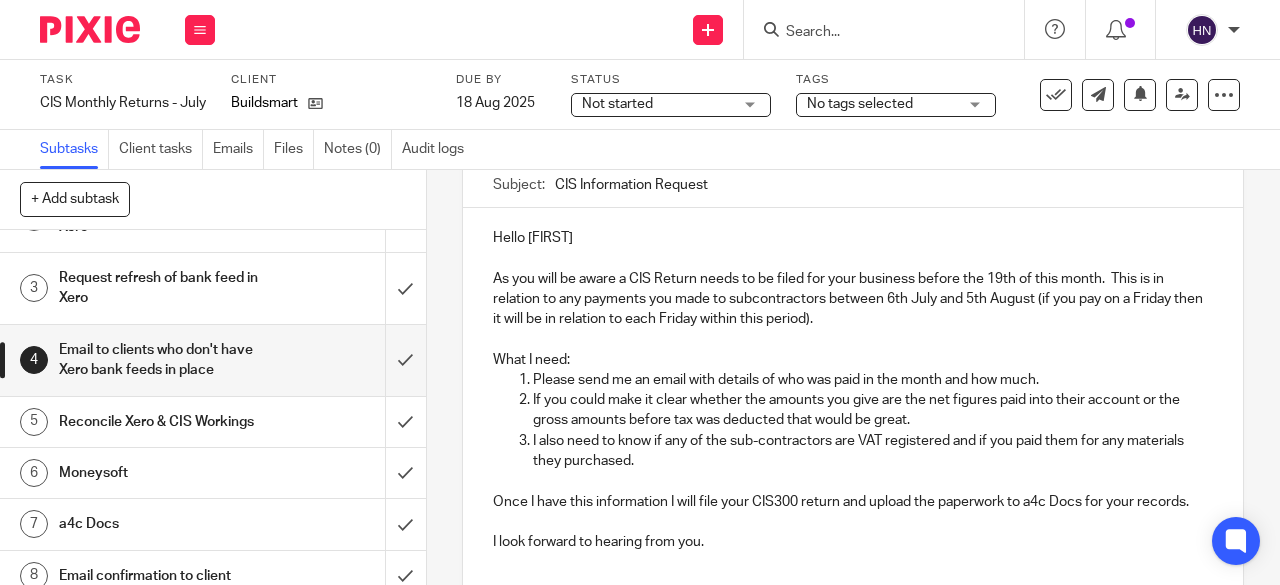 click on "Hello Ian" at bounding box center [853, 238] 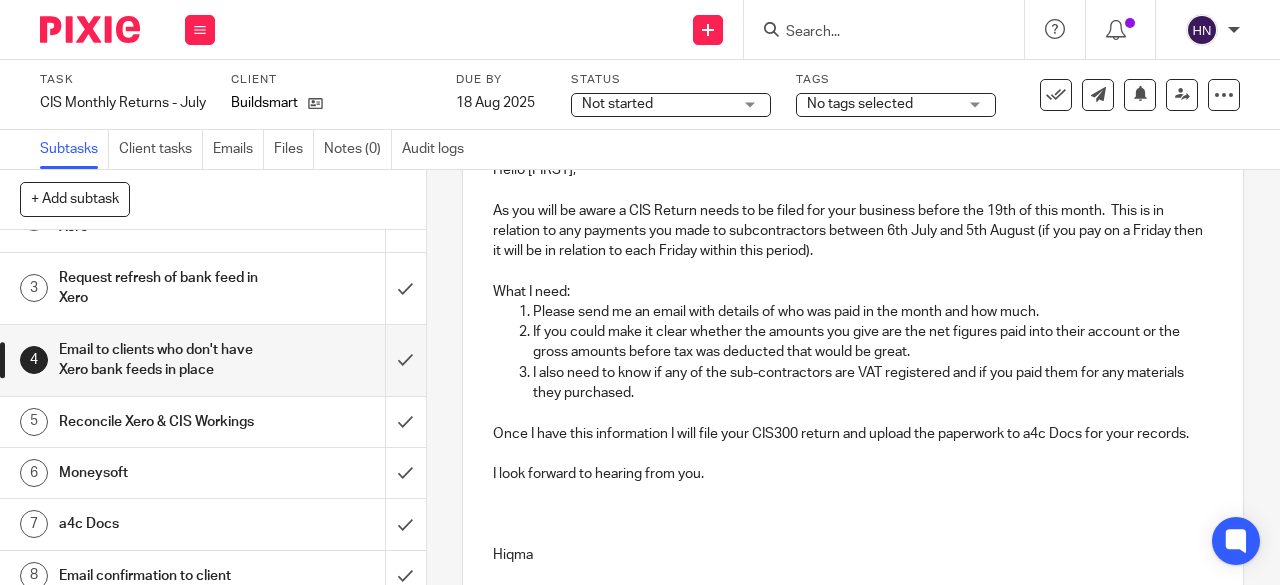 scroll, scrollTop: 300, scrollLeft: 0, axis: vertical 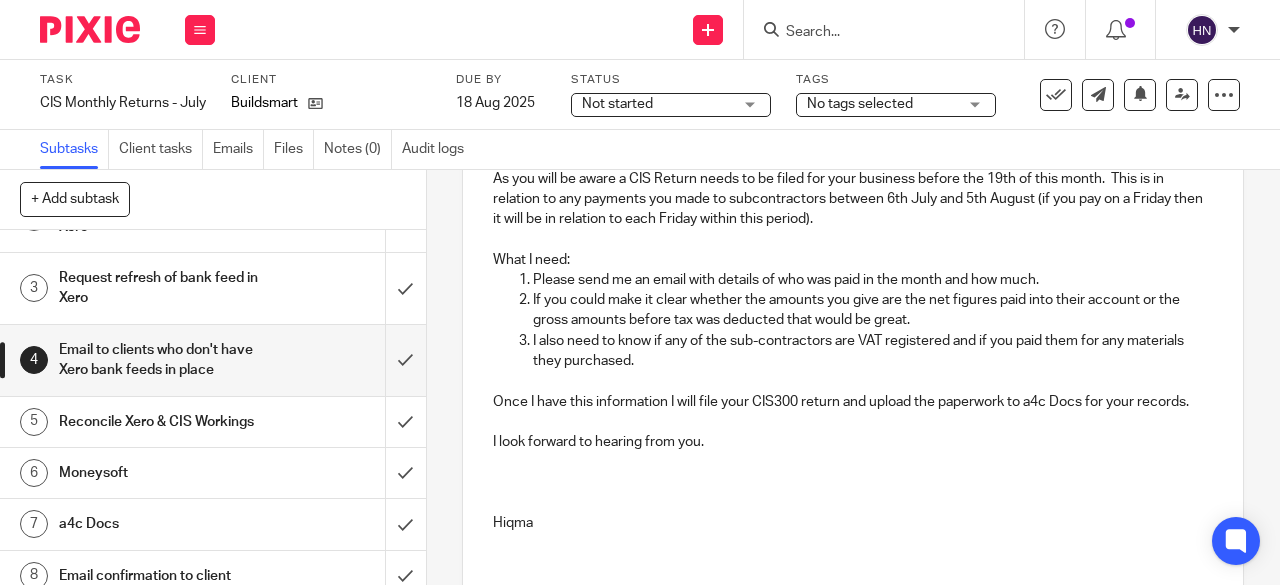 click at bounding box center [853, 503] 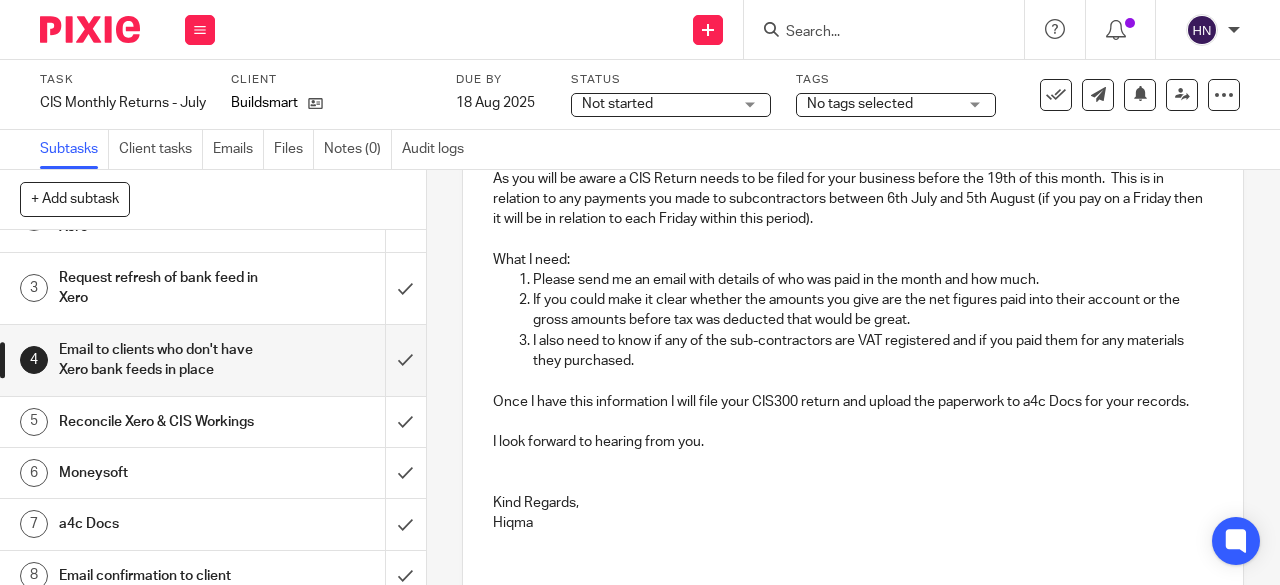 click on "Kind Regards," at bounding box center (853, 503) 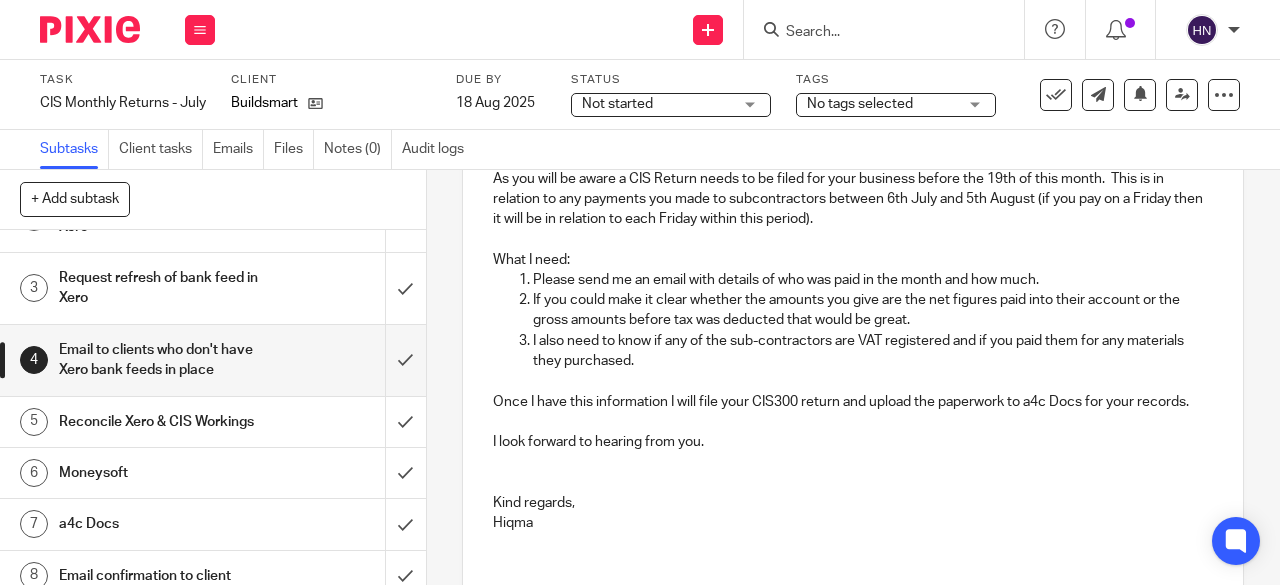 click on "Hiqma" at bounding box center (853, 523) 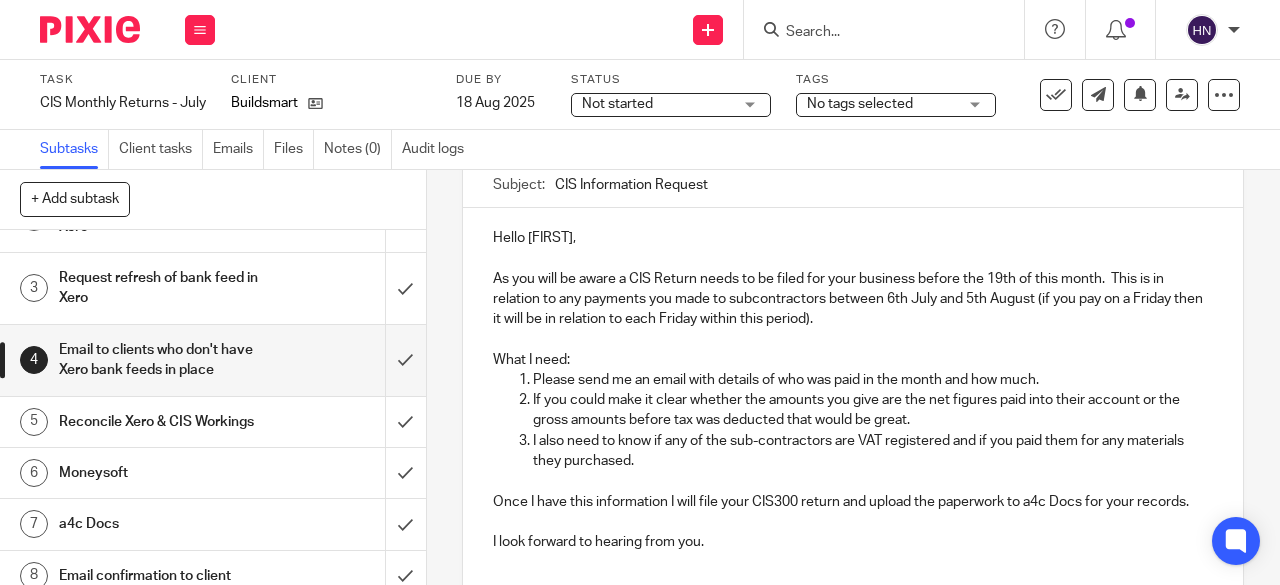 scroll, scrollTop: 0, scrollLeft: 0, axis: both 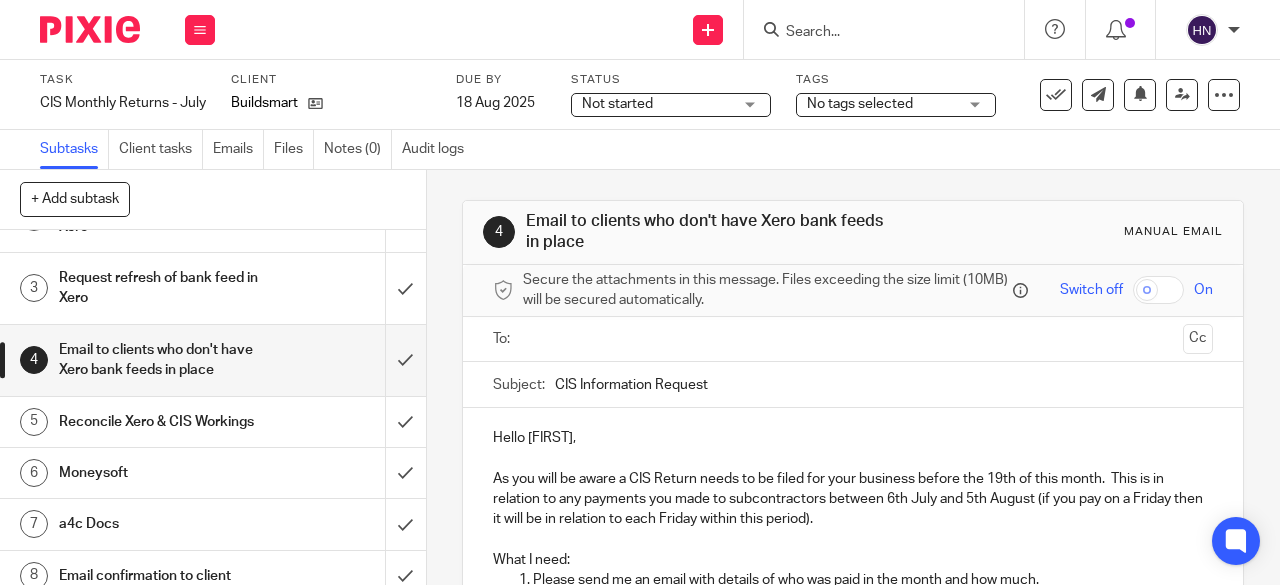 click at bounding box center (852, 339) 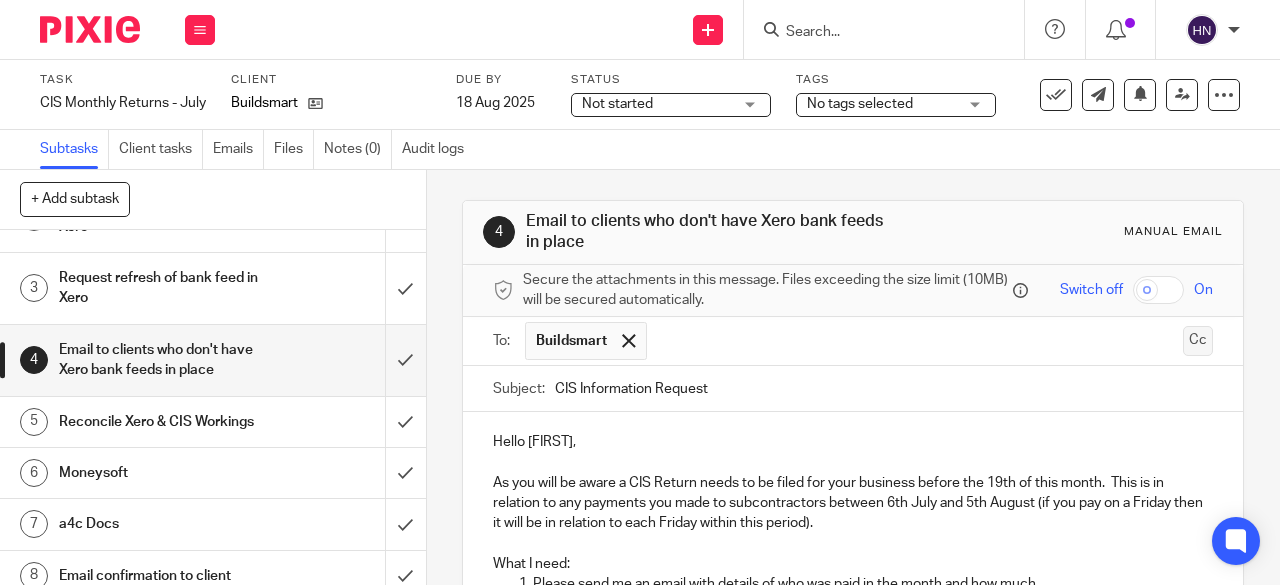 click on "Cc" at bounding box center [1198, 341] 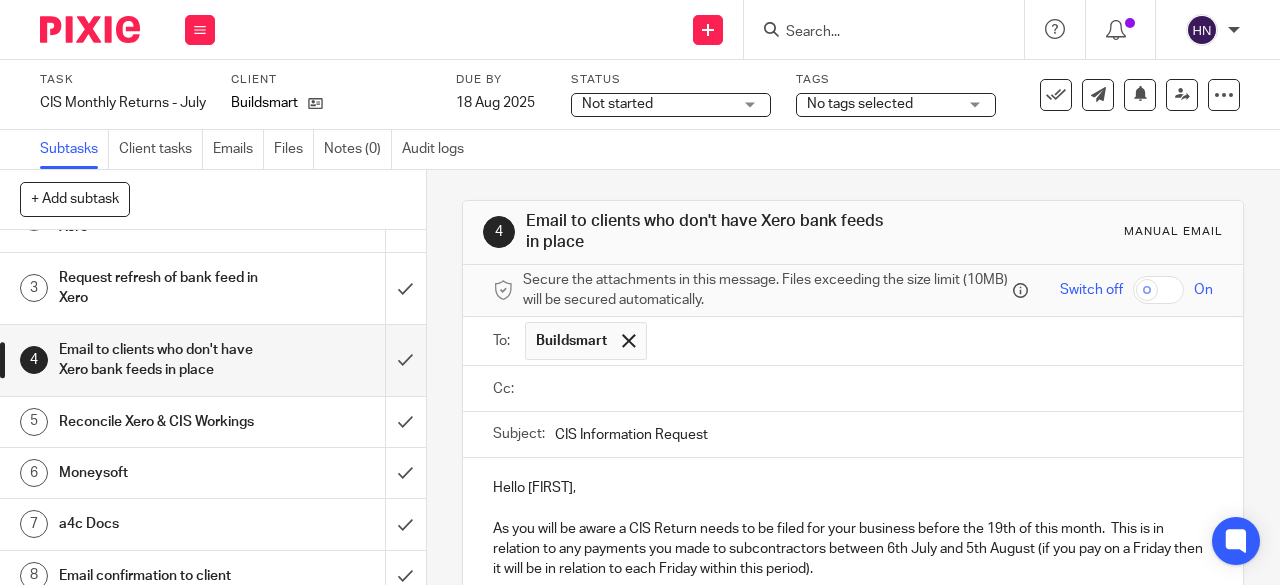 click at bounding box center [867, 389] 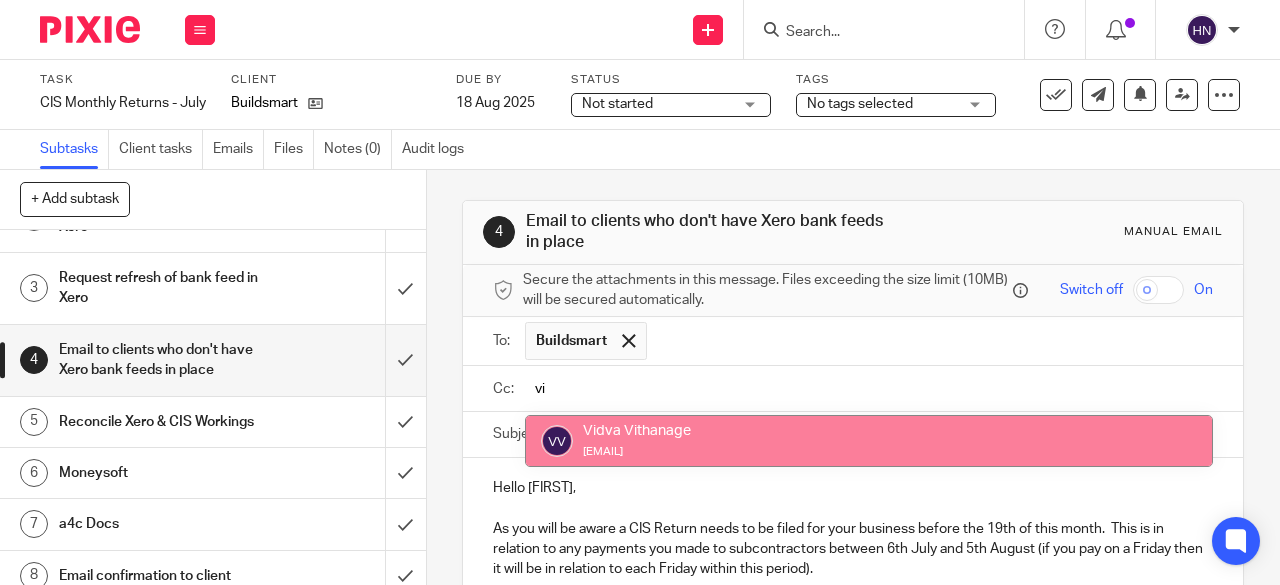 type on "vi" 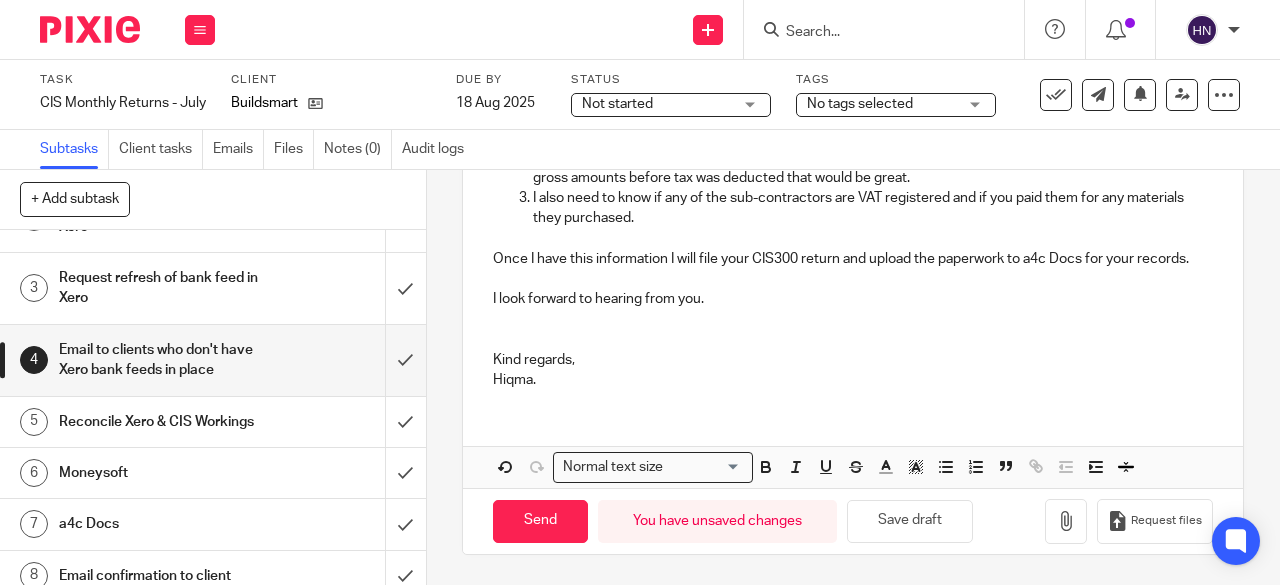 scroll, scrollTop: 519, scrollLeft: 0, axis: vertical 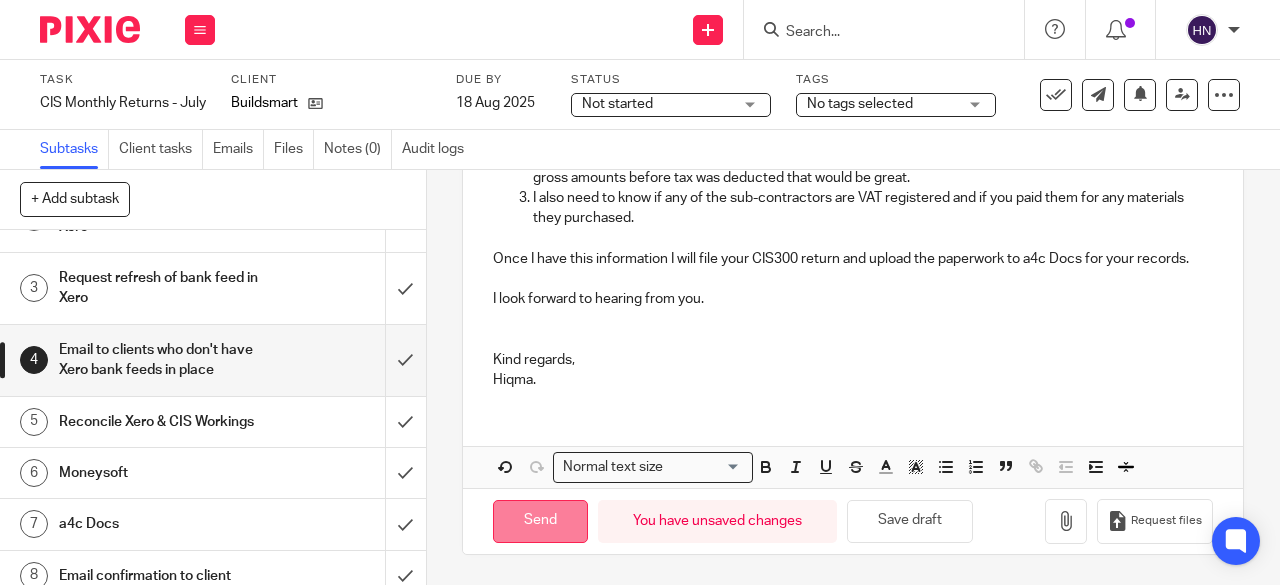 click on "Send" at bounding box center [540, 521] 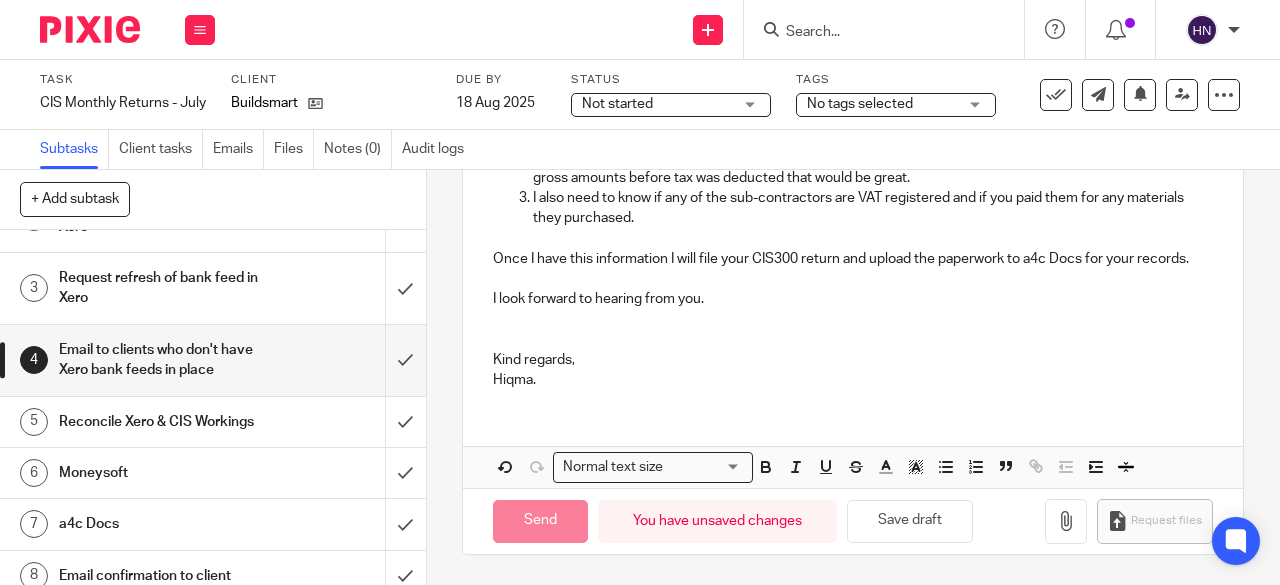 click on "Not started" at bounding box center (657, 104) 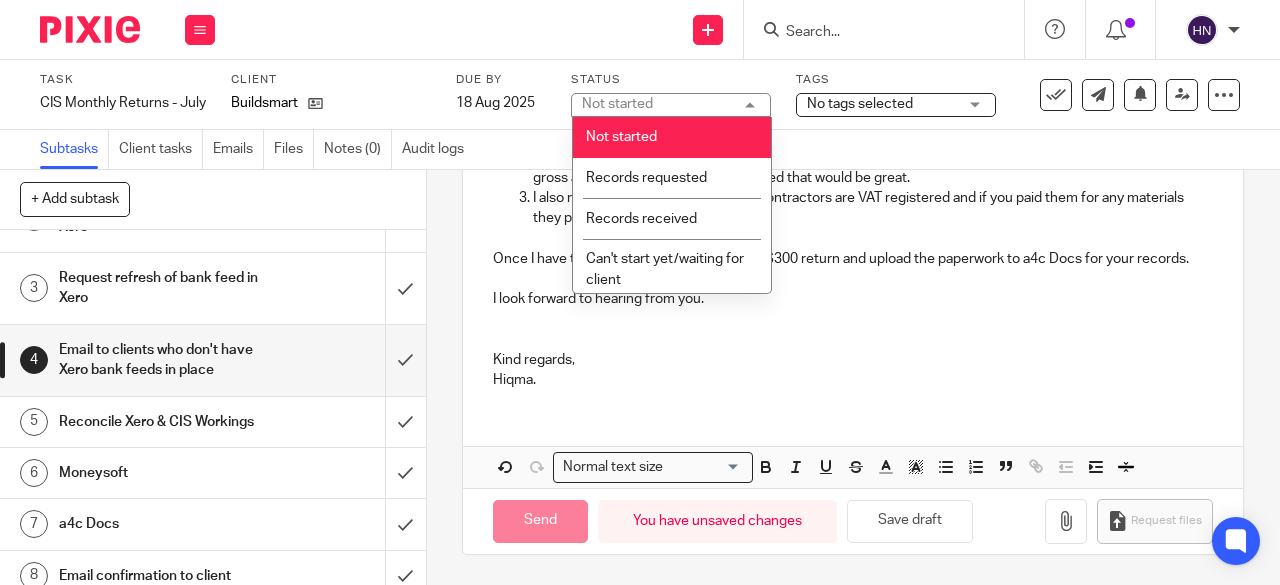 type on "Sent" 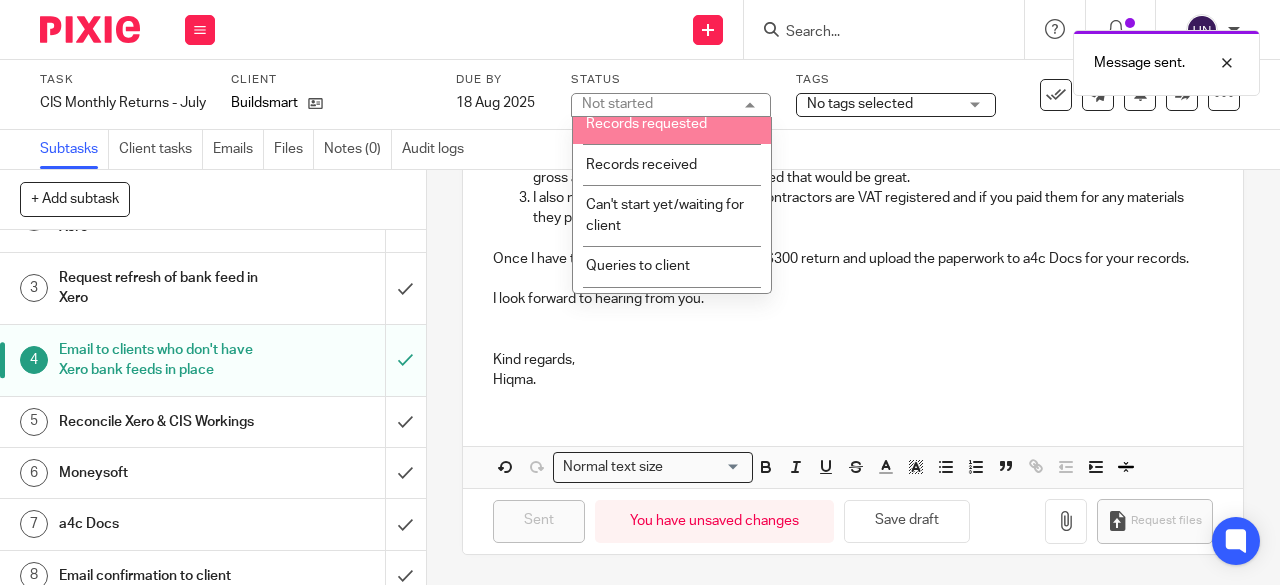 scroll, scrollTop: 100, scrollLeft: 0, axis: vertical 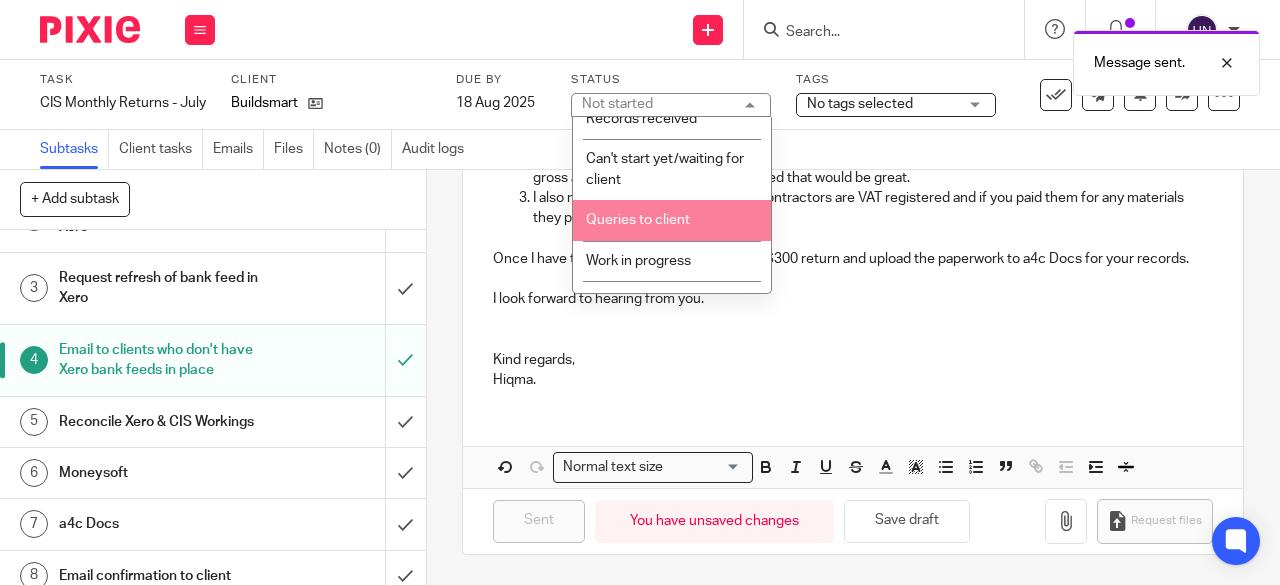 click on "Queries to client" at bounding box center (638, 220) 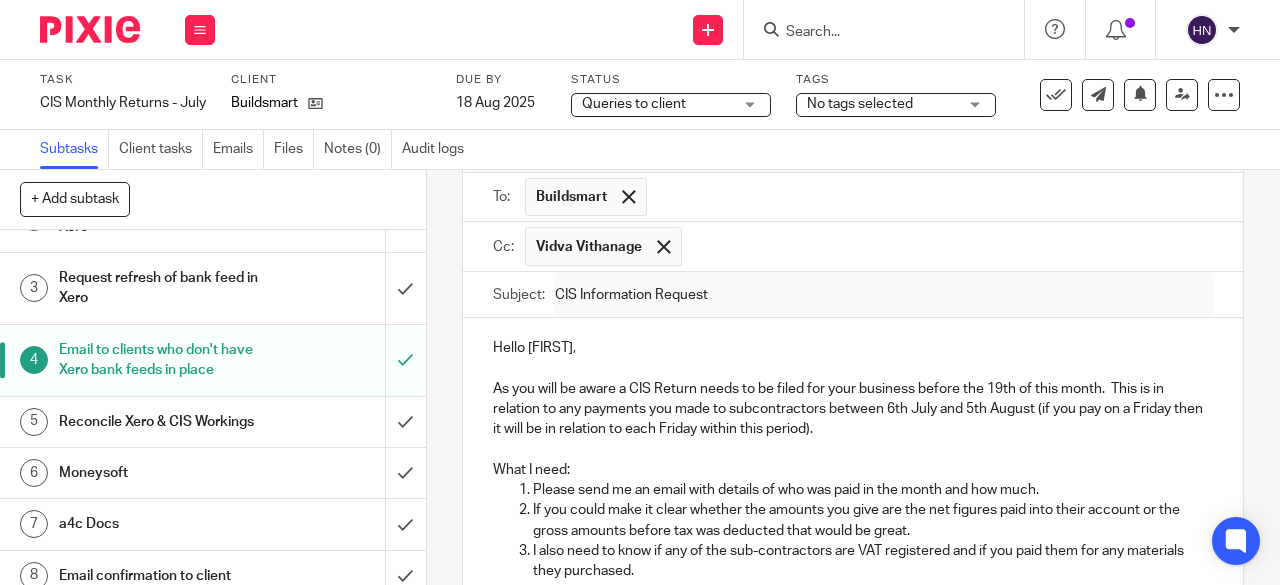 scroll, scrollTop: 119, scrollLeft: 0, axis: vertical 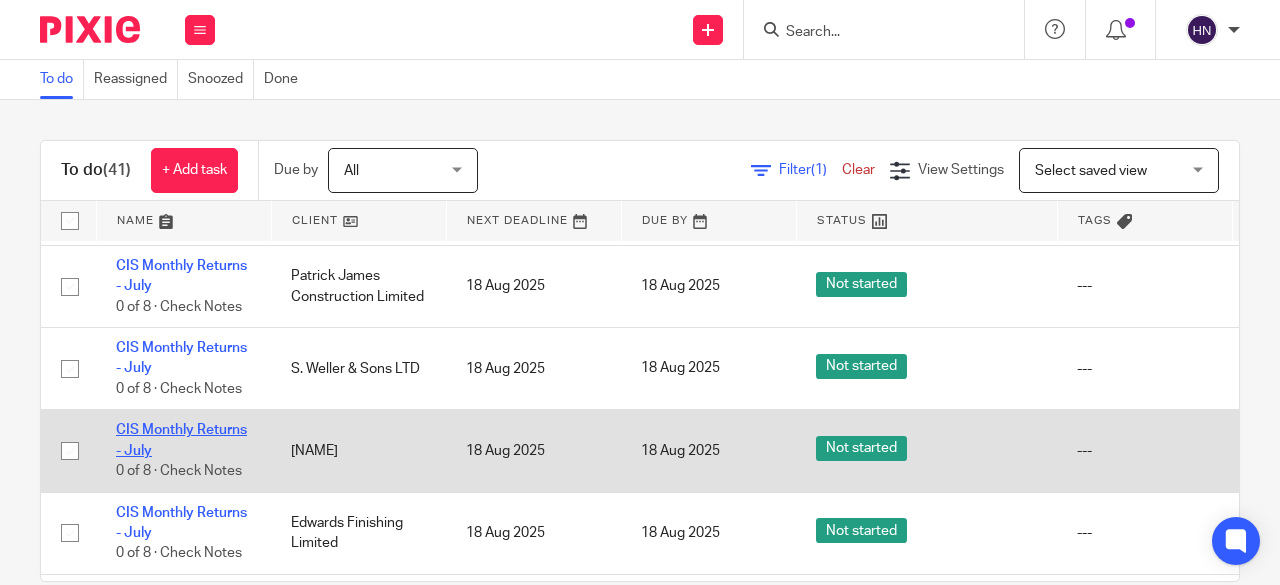 click on "CIS Monthly Returns - July" at bounding box center (181, 440) 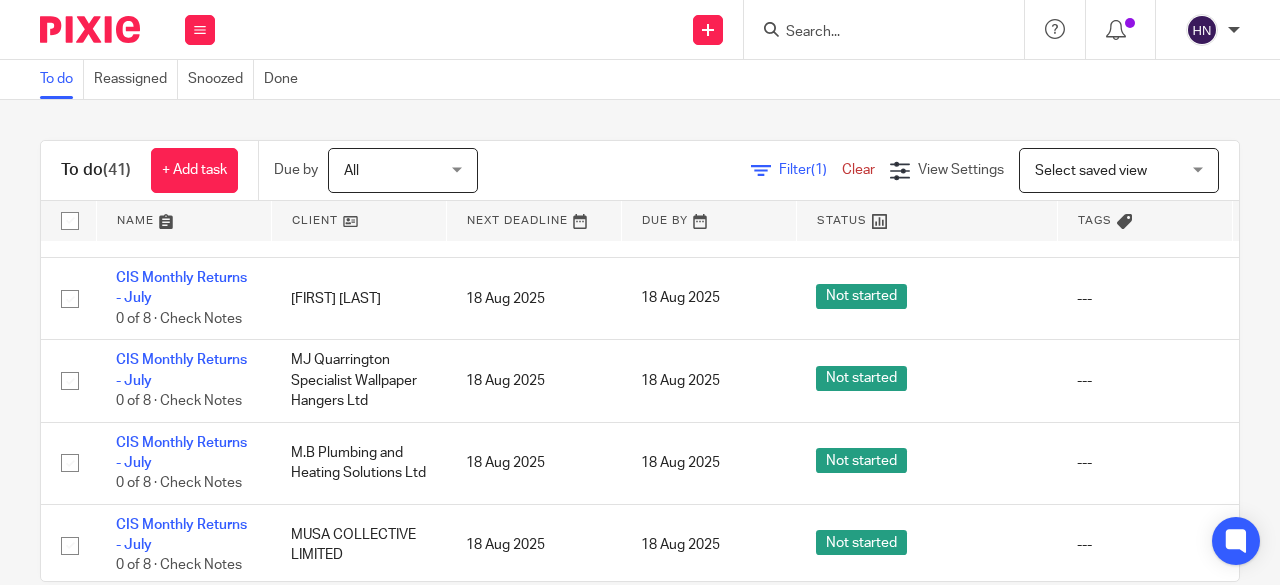 scroll, scrollTop: 1859, scrollLeft: 0, axis: vertical 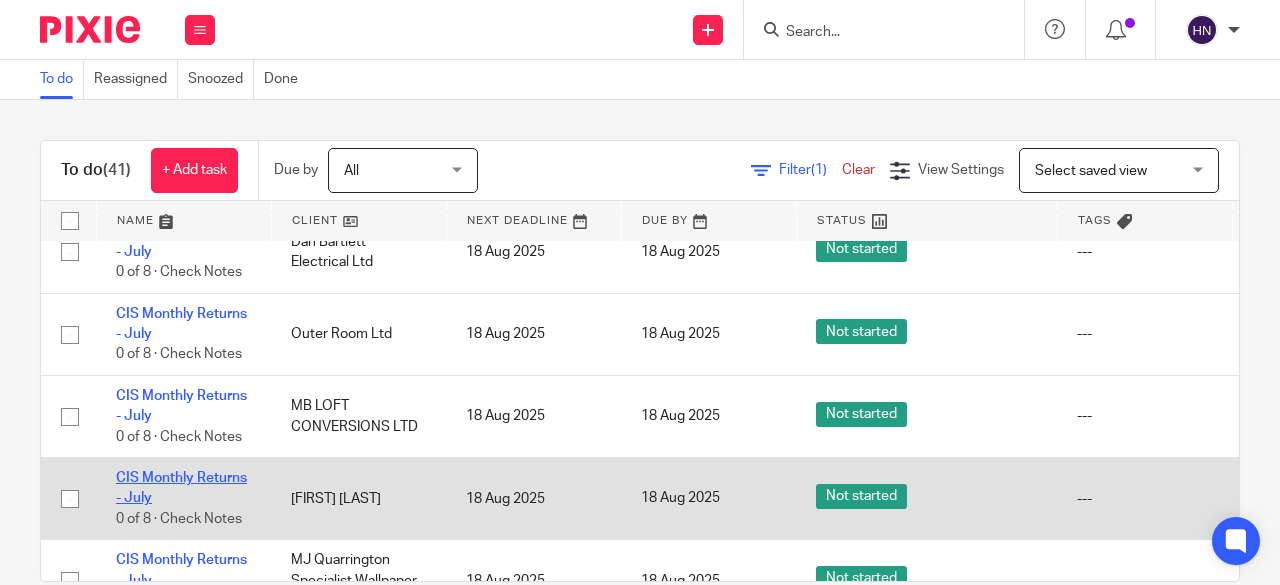 click on "CIS Monthly Returns - July" at bounding box center [181, 488] 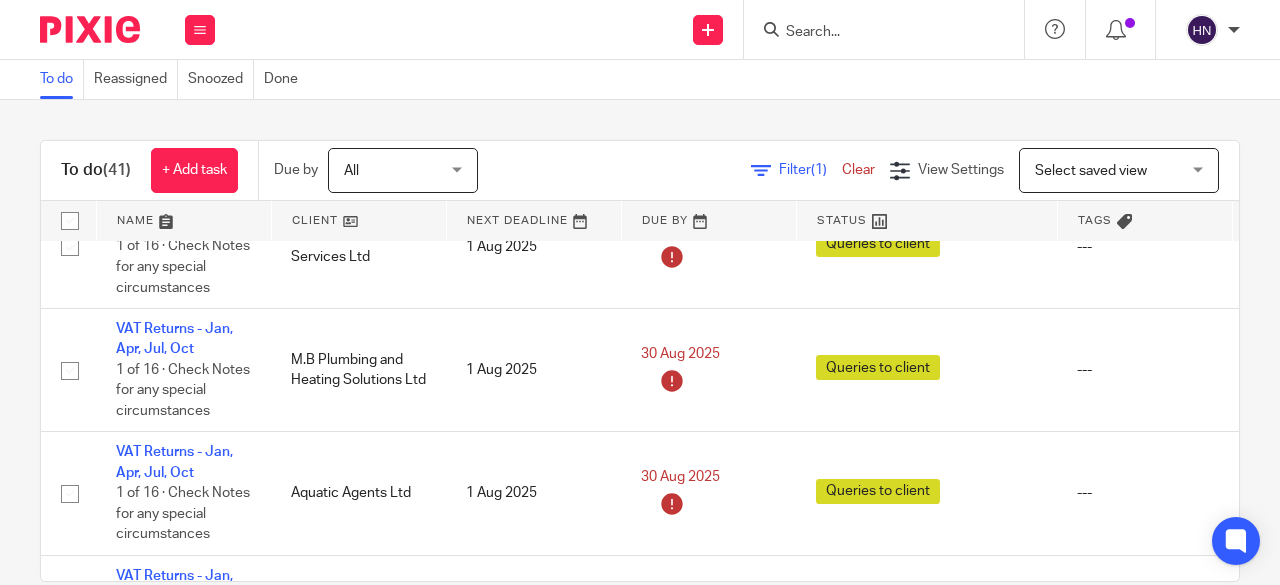 scroll, scrollTop: 3259, scrollLeft: 0, axis: vertical 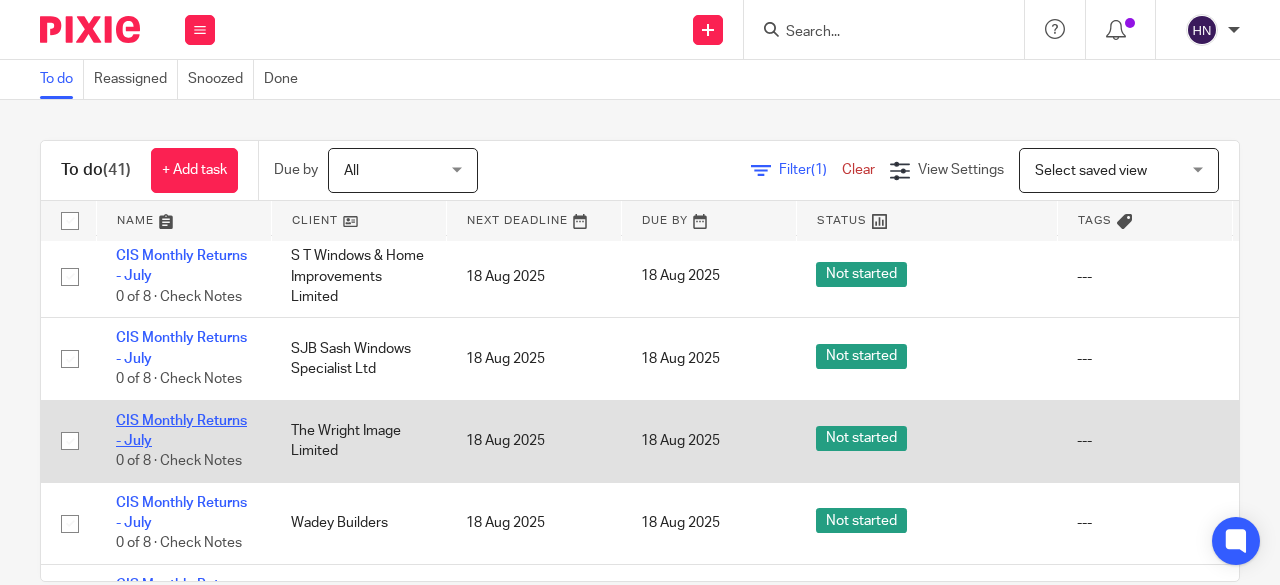 click on "CIS Monthly Returns - July" at bounding box center [181, 431] 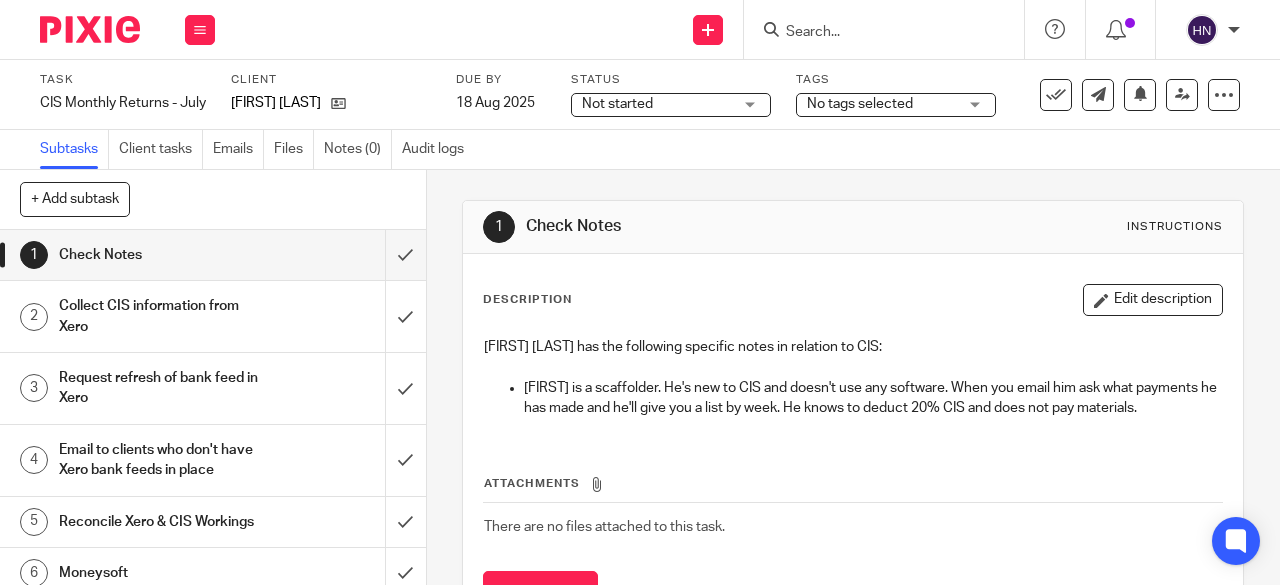 scroll, scrollTop: 0, scrollLeft: 0, axis: both 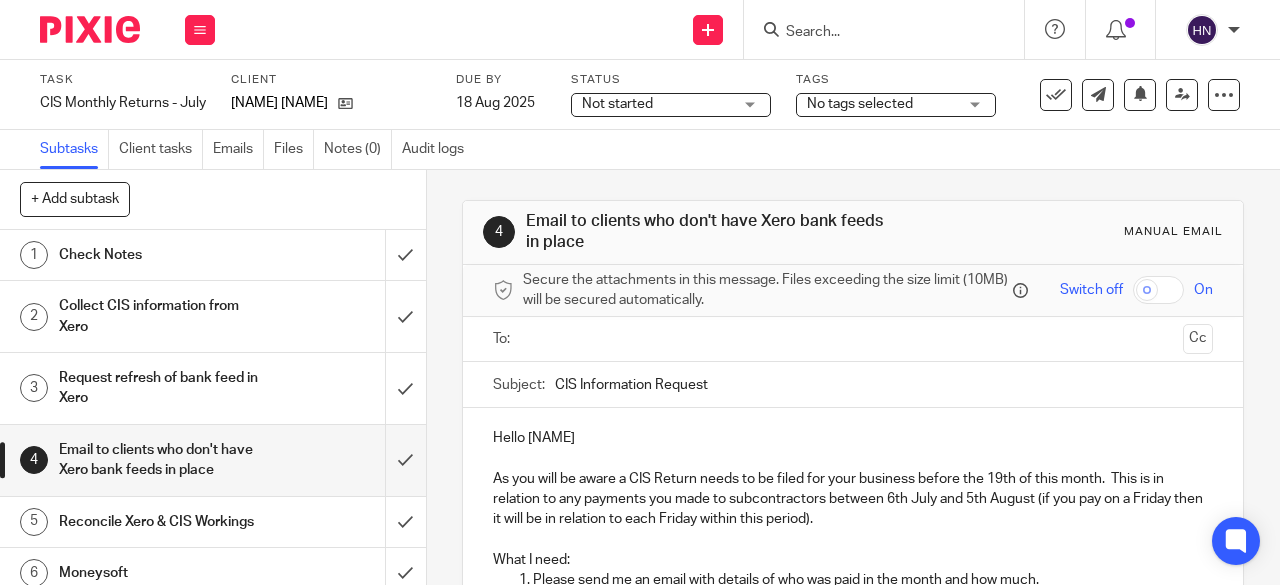 click on "Hello [NAME]  As you will be aware a CIS Return needs to be filed for your business before the 19th of this month.  This is in relation to any payments you made to subcontractors between 6th July and 5th August (if you pay on a Friday then it will be in relation to each Friday within this period).   What I need: Please send me an email with details of who was paid in the month and how much.  If you could make it clear whether the amounts you give are the net figures paid into their account or the gross amounts before tax was deducted that would be great.  I also need to know if any of the sub-contractors are VAT registered and if you paid them for any materials they purchased. Once I have this information I will file your CIS300 return and upload the paperwork to a4c Docs for your records. I look forward to hearing from you. [EMAIL]" at bounding box center [853, 628] 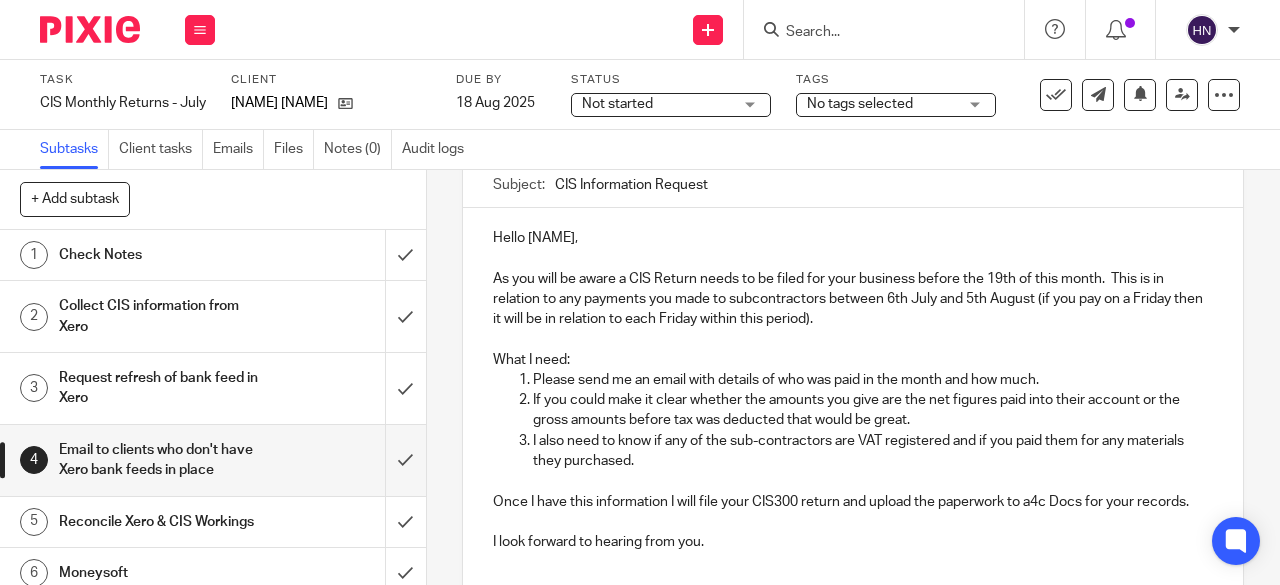 scroll, scrollTop: 300, scrollLeft: 0, axis: vertical 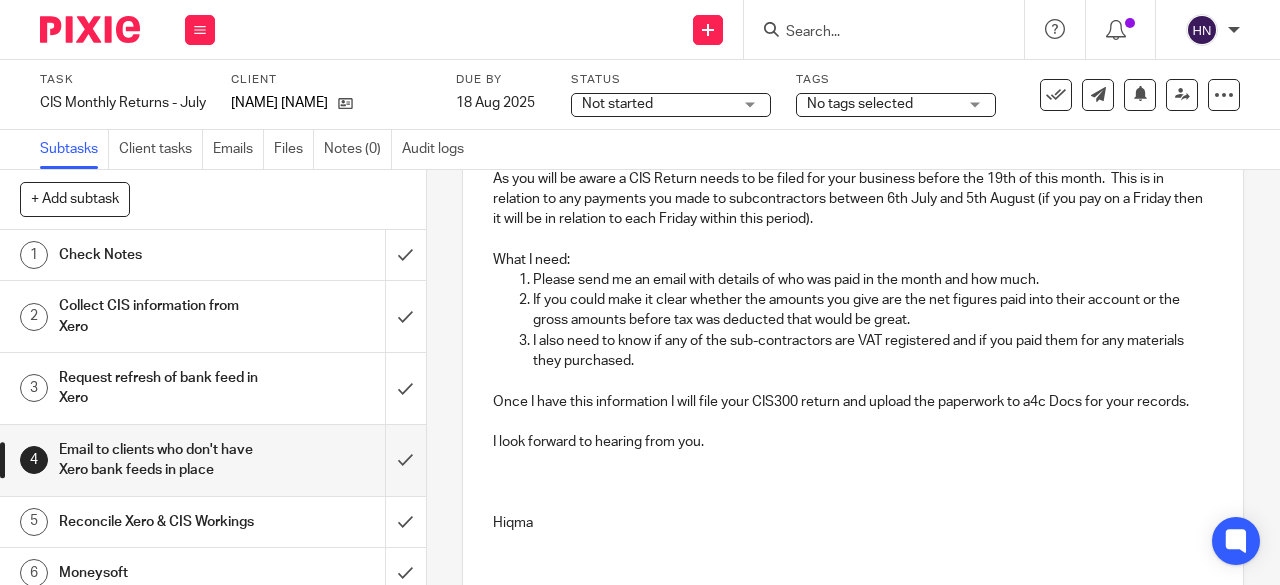 click at bounding box center [853, 503] 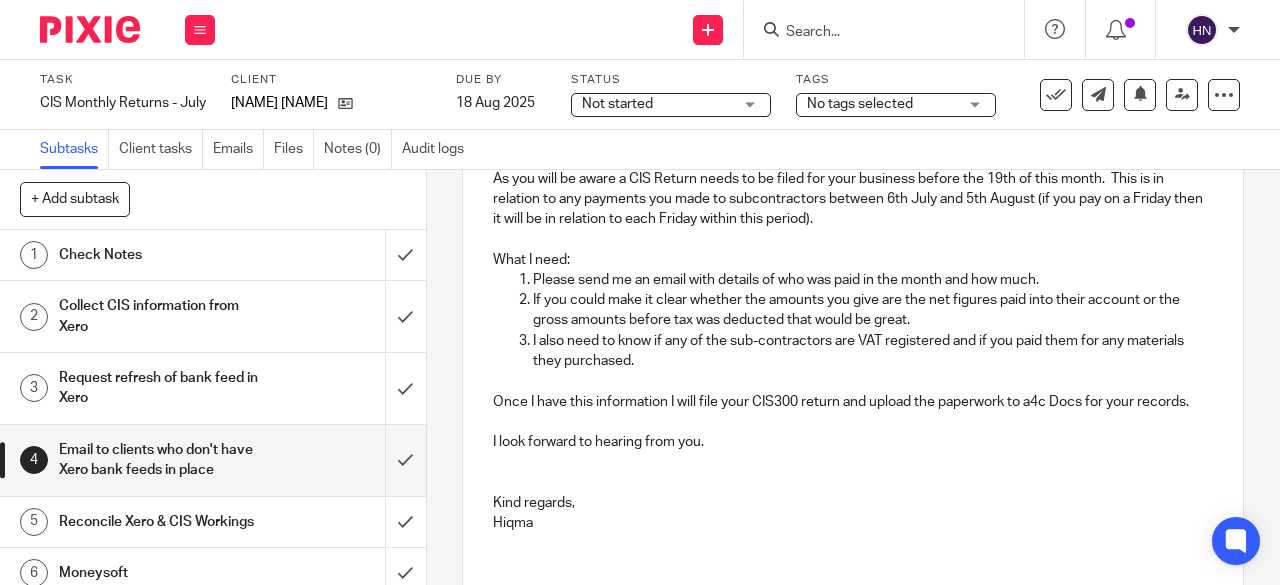 click on "Hiqma" at bounding box center (853, 523) 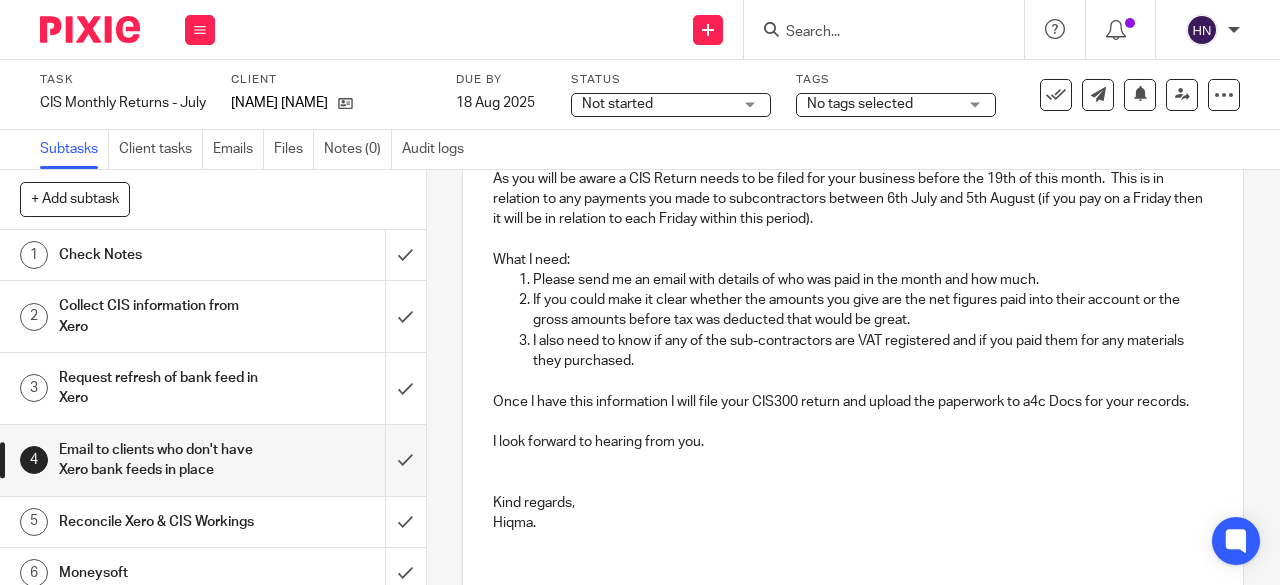 scroll, scrollTop: 0, scrollLeft: 0, axis: both 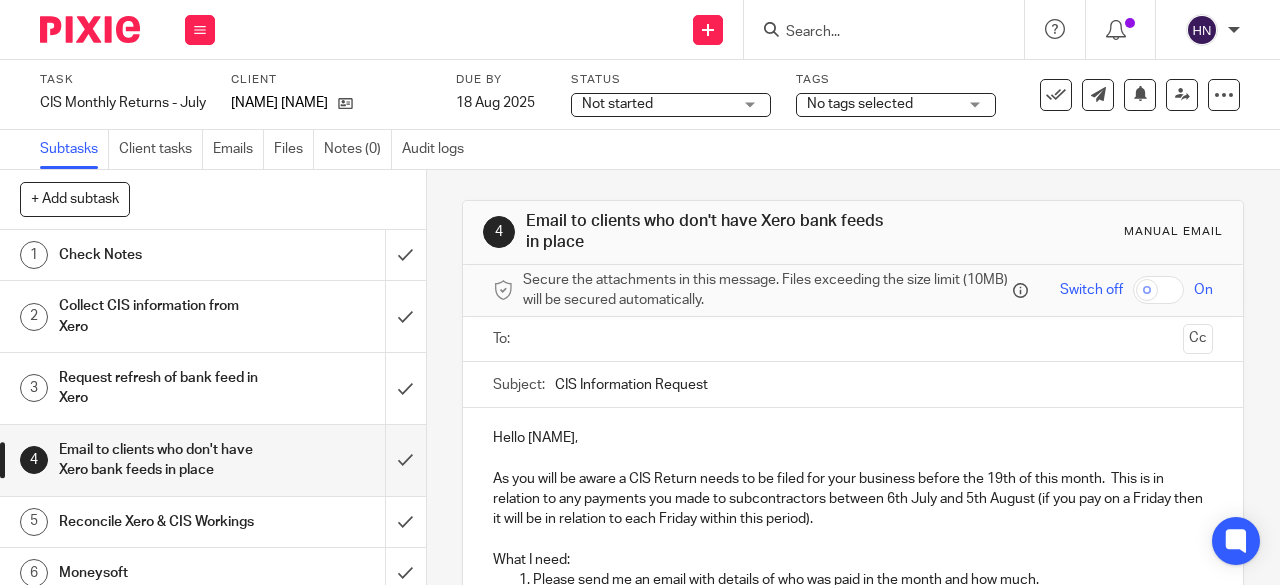 click on "CIS Information Request" at bounding box center (884, 384) 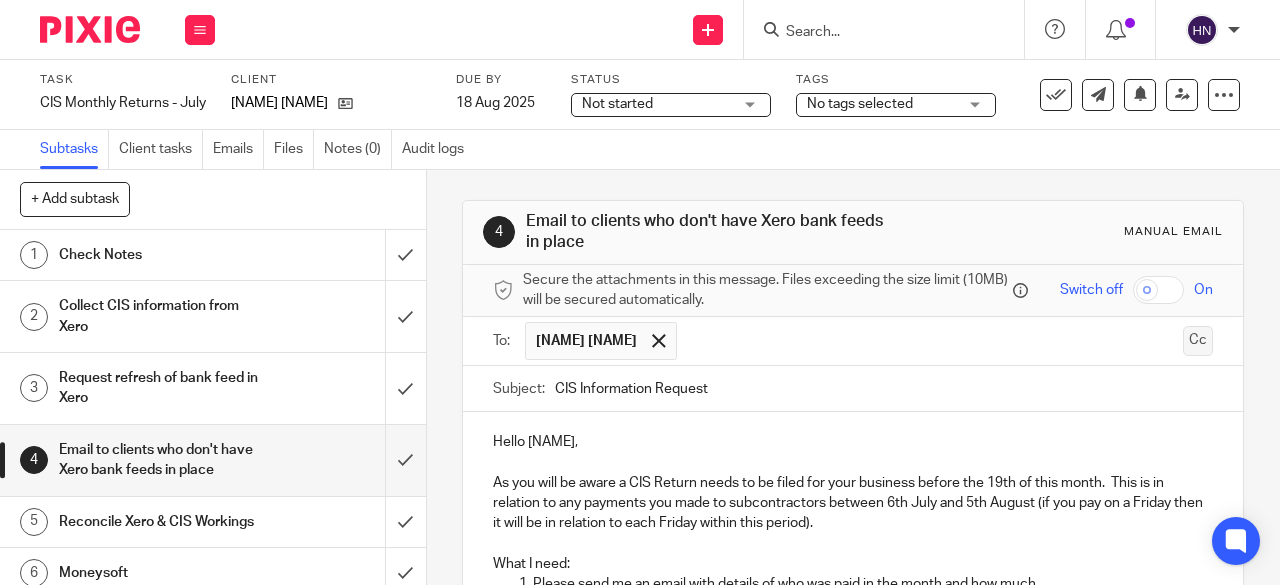 click on "Cc" at bounding box center [1198, 341] 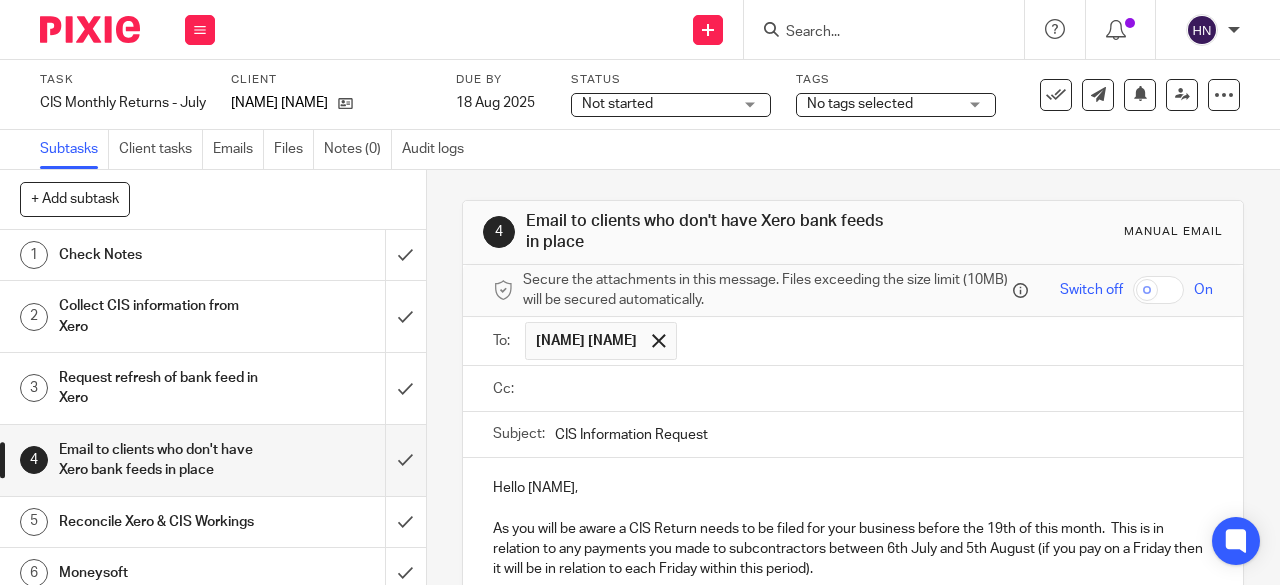 click at bounding box center (867, 389) 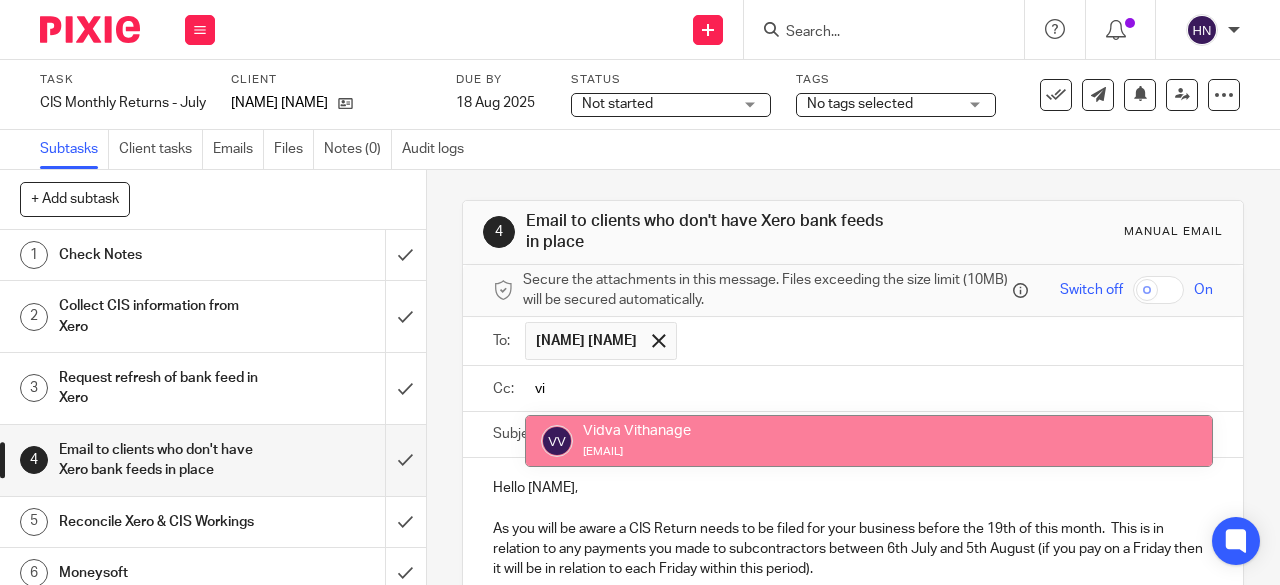 type on "vi" 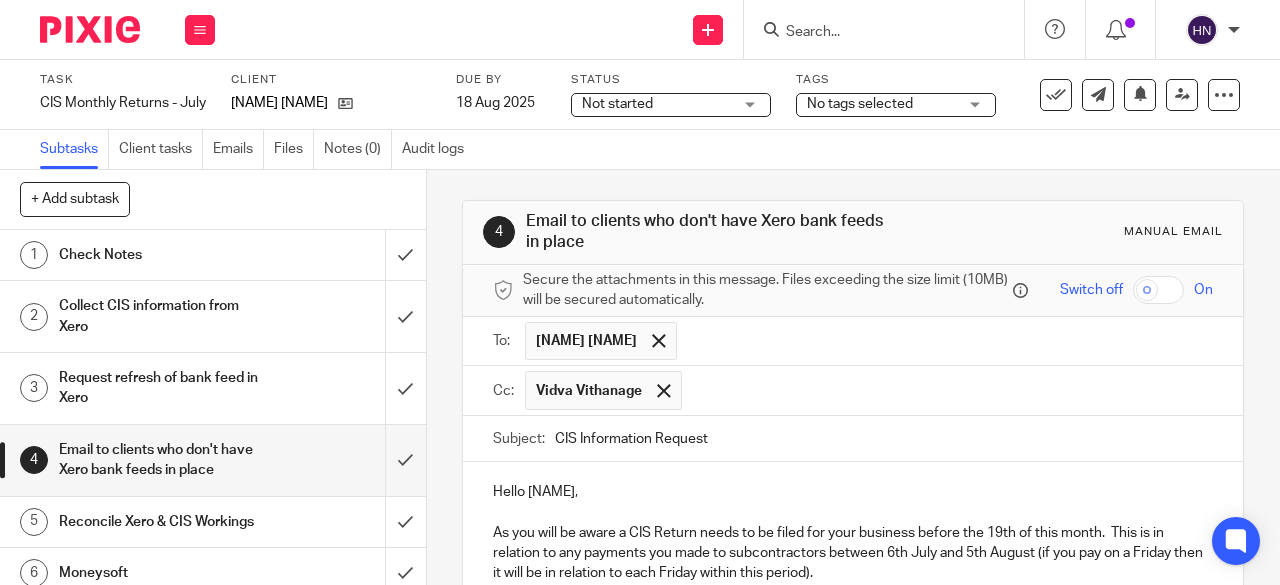 click on "CIS Information Request" at bounding box center (884, 438) 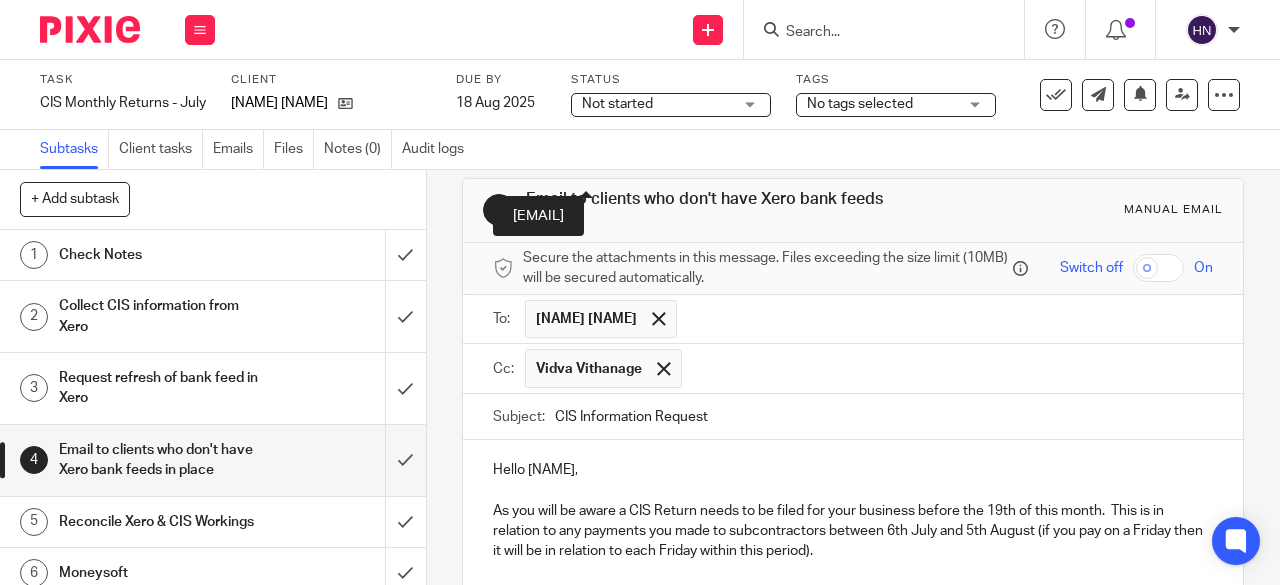 scroll, scrollTop: 0, scrollLeft: 0, axis: both 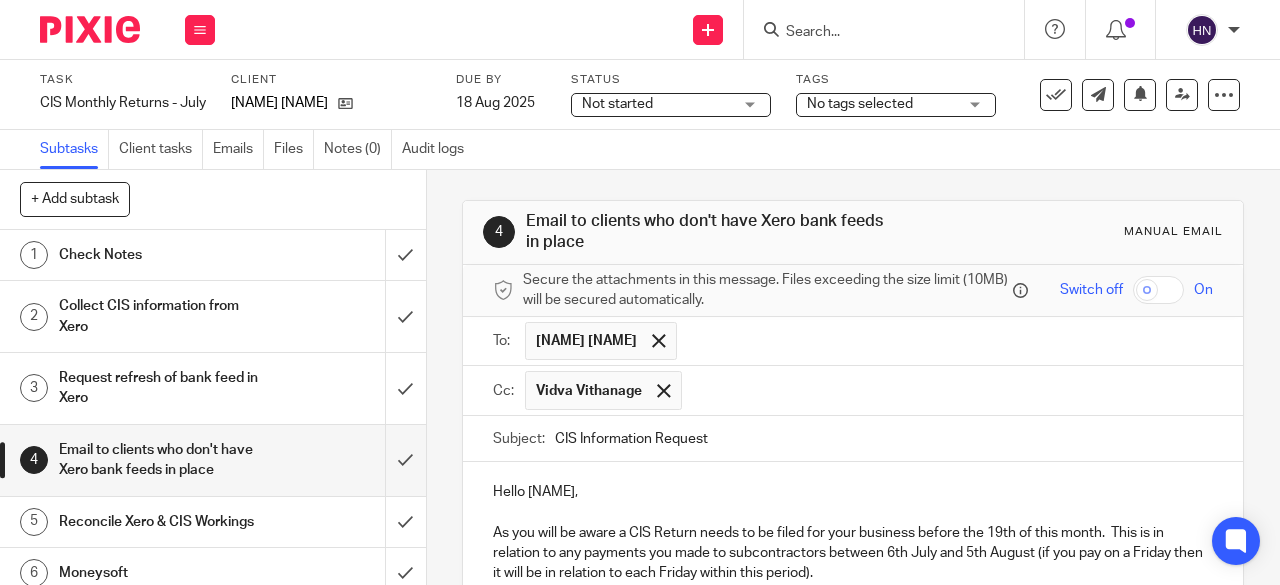 click on "Not started
Not started" at bounding box center [671, 105] 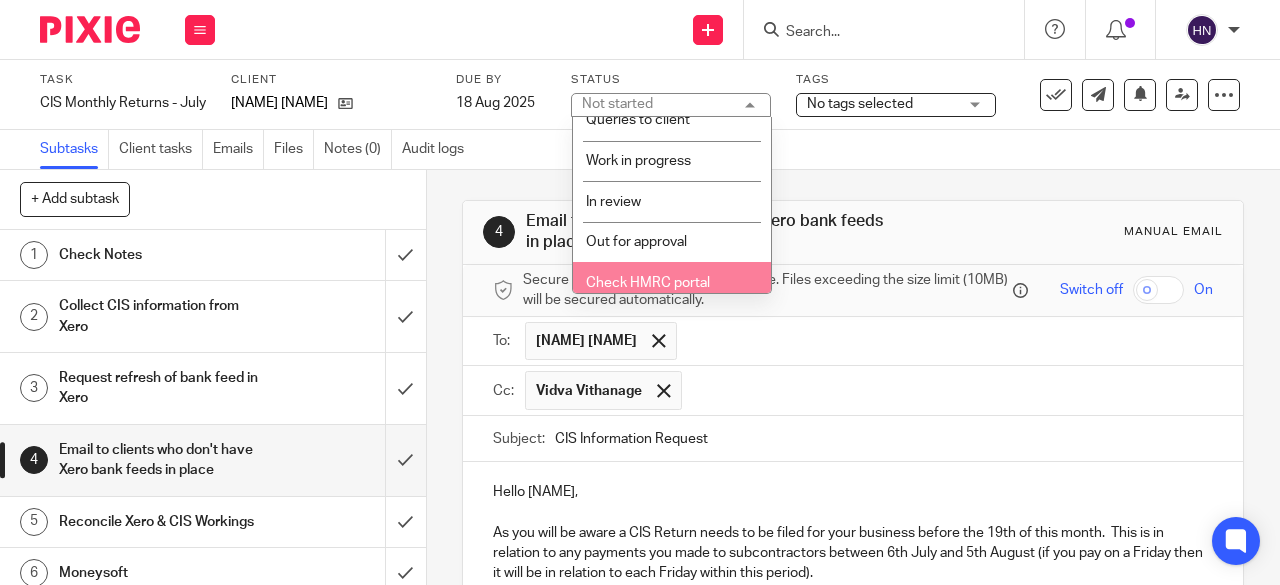 scroll, scrollTop: 100, scrollLeft: 0, axis: vertical 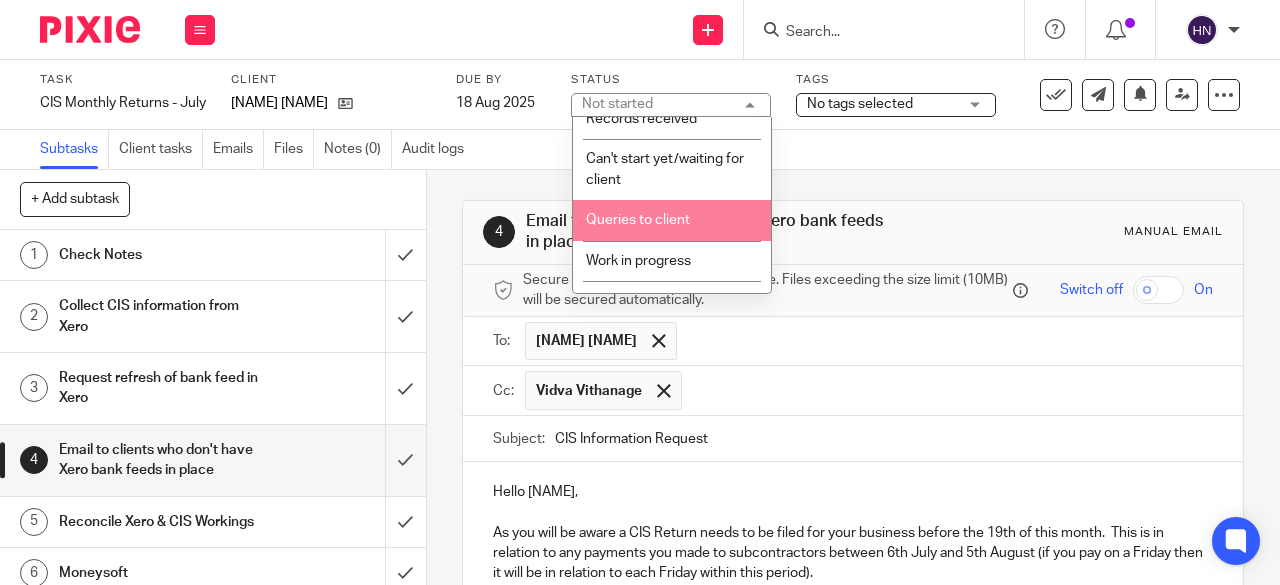 click on "Queries to client" at bounding box center [638, 220] 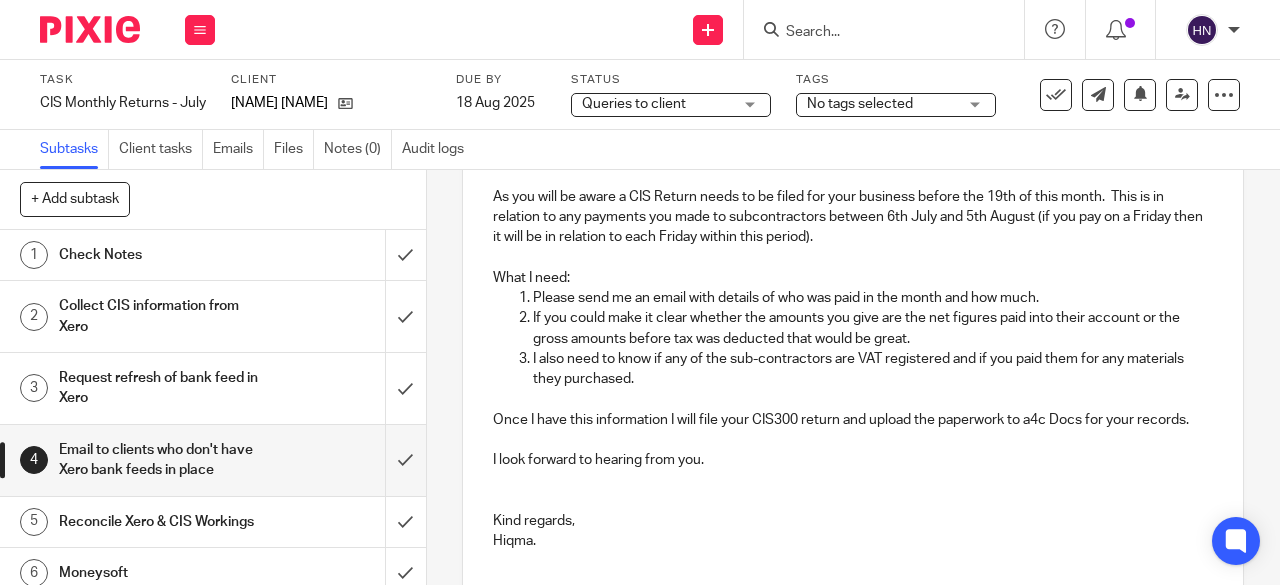 scroll, scrollTop: 519, scrollLeft: 0, axis: vertical 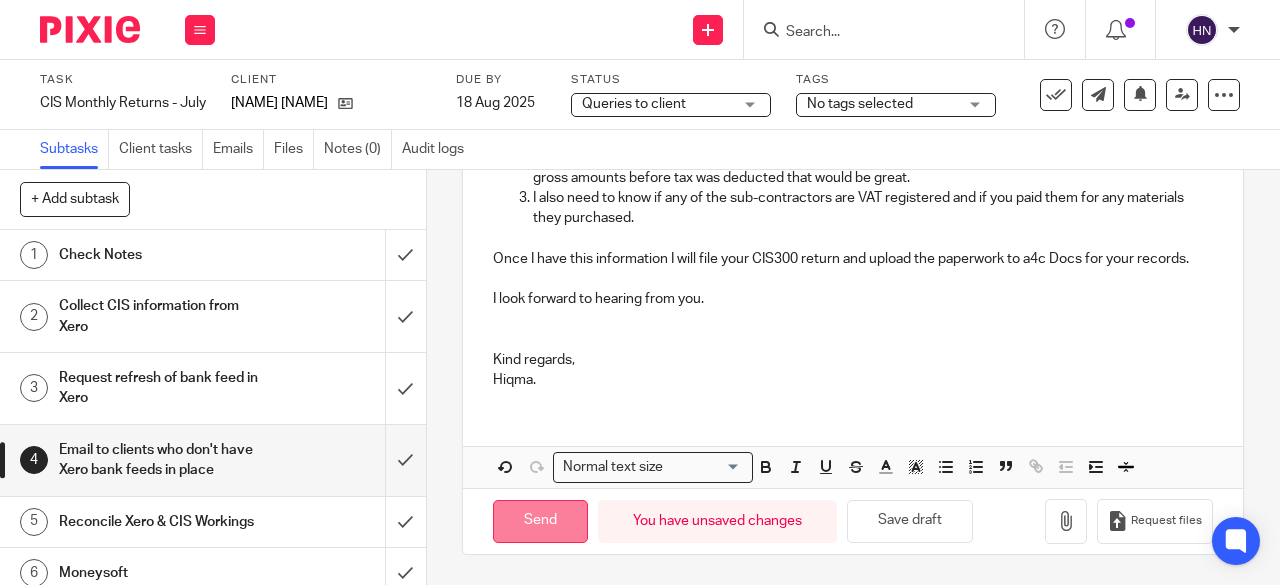click on "Send" at bounding box center [540, 521] 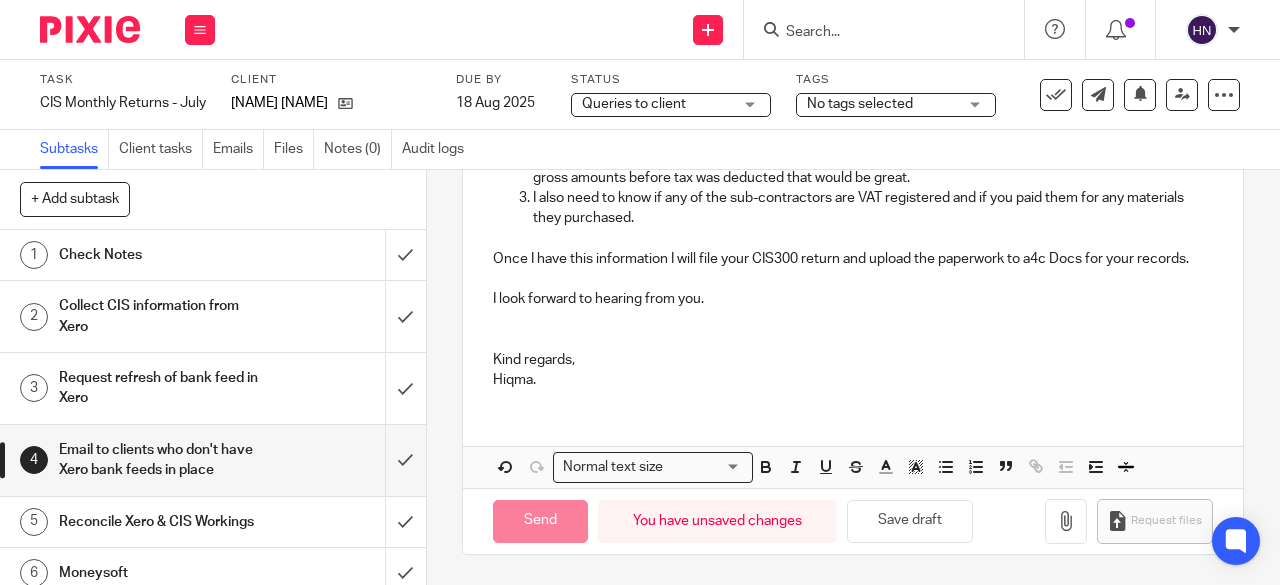 type on "Sent" 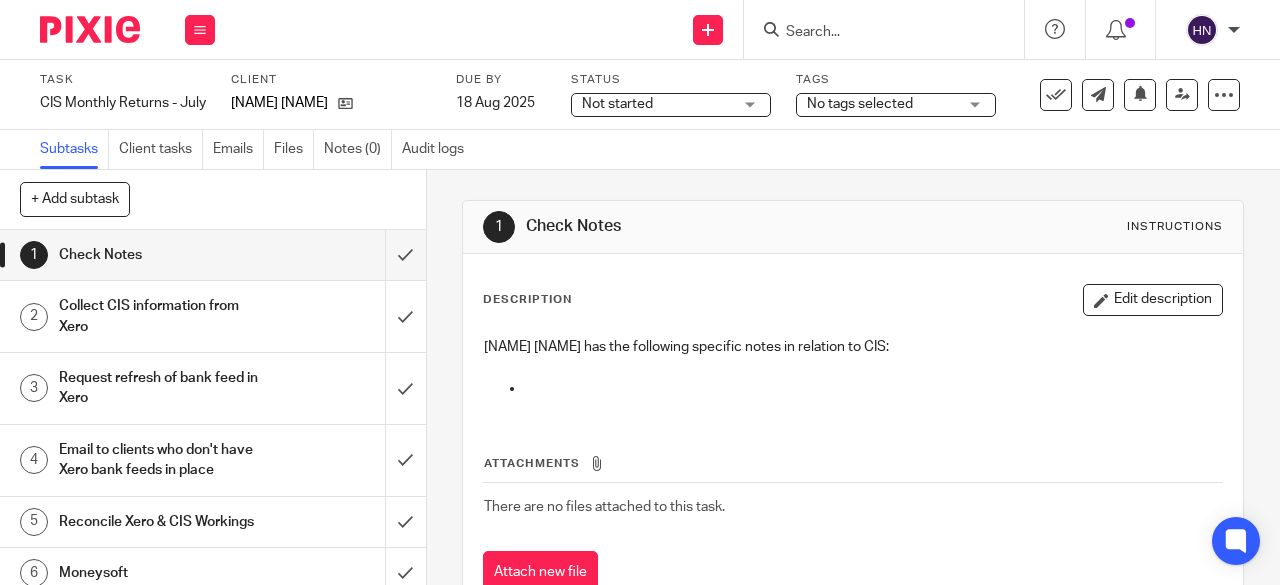 scroll, scrollTop: 0, scrollLeft: 0, axis: both 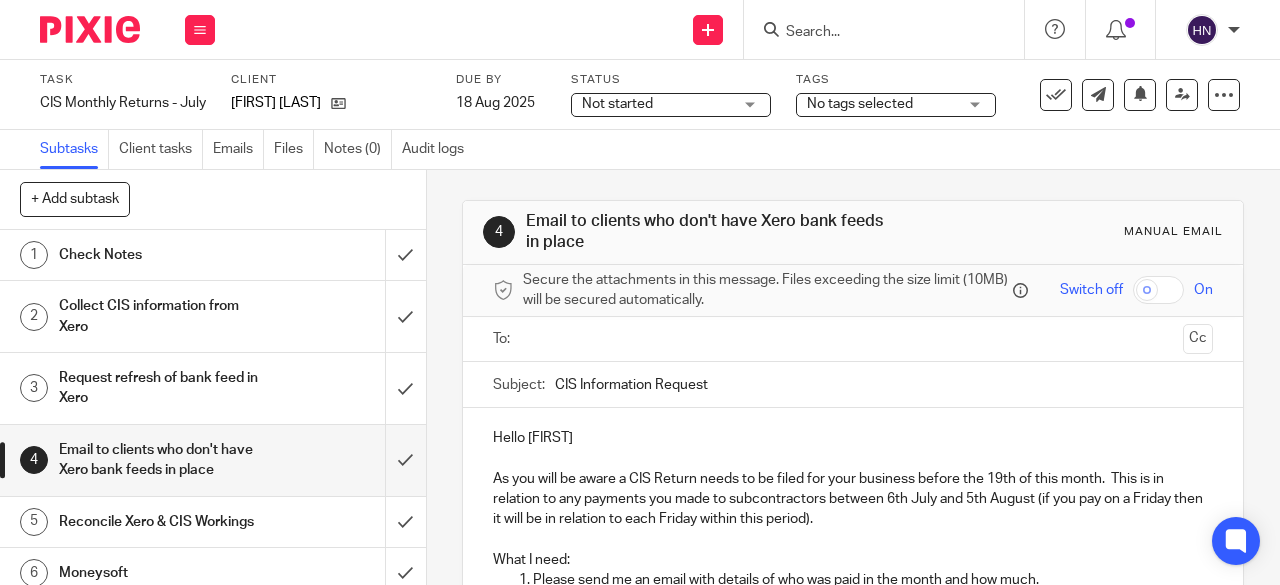 click on "Hello [NAME]" at bounding box center (853, 438) 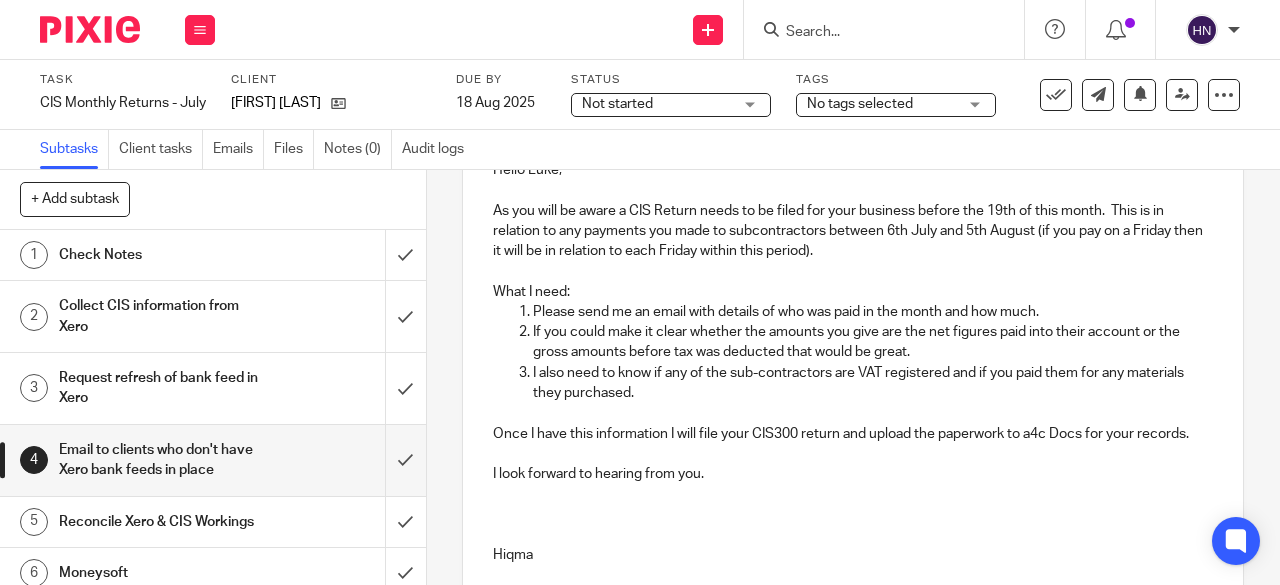 scroll, scrollTop: 300, scrollLeft: 0, axis: vertical 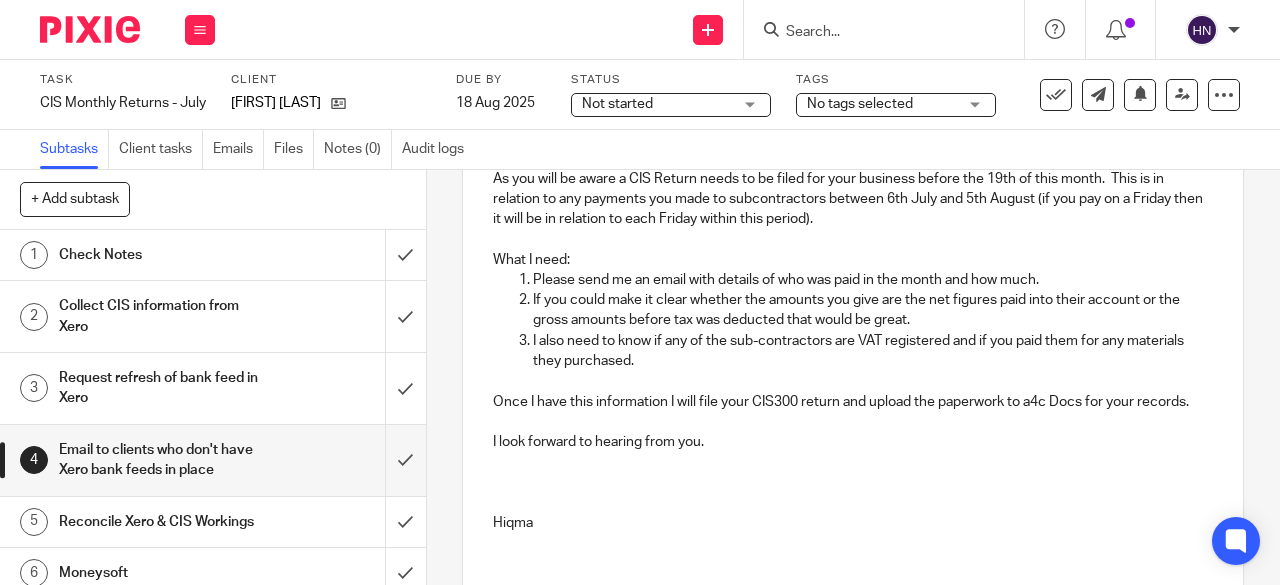 click on "Hiqma" at bounding box center [853, 523] 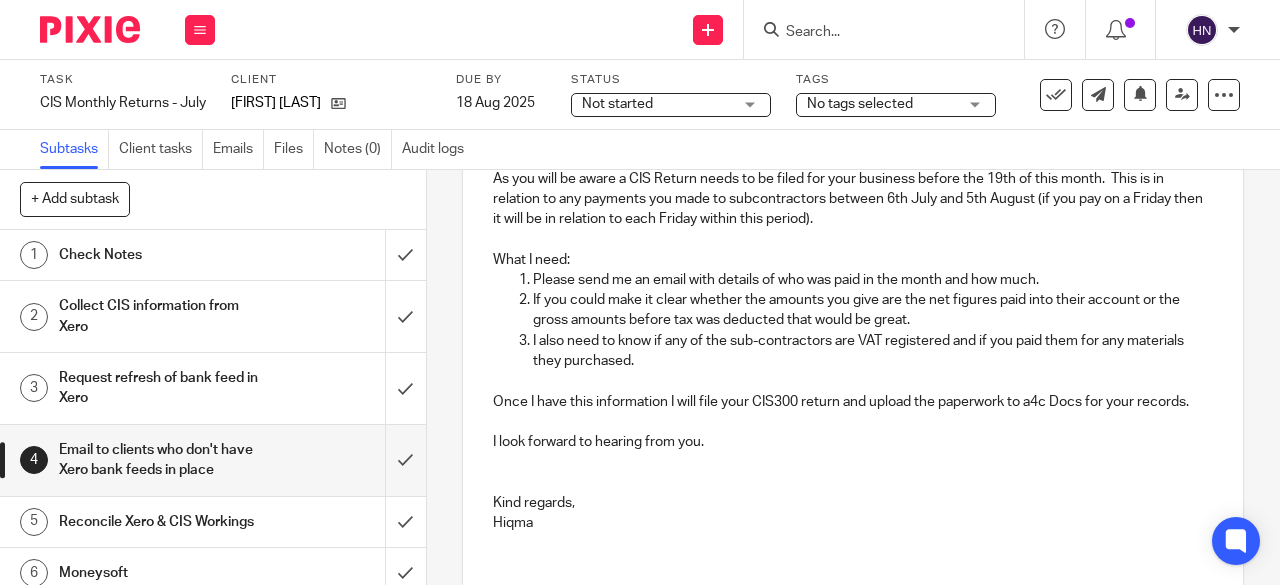click on "Hiqma" at bounding box center [853, 523] 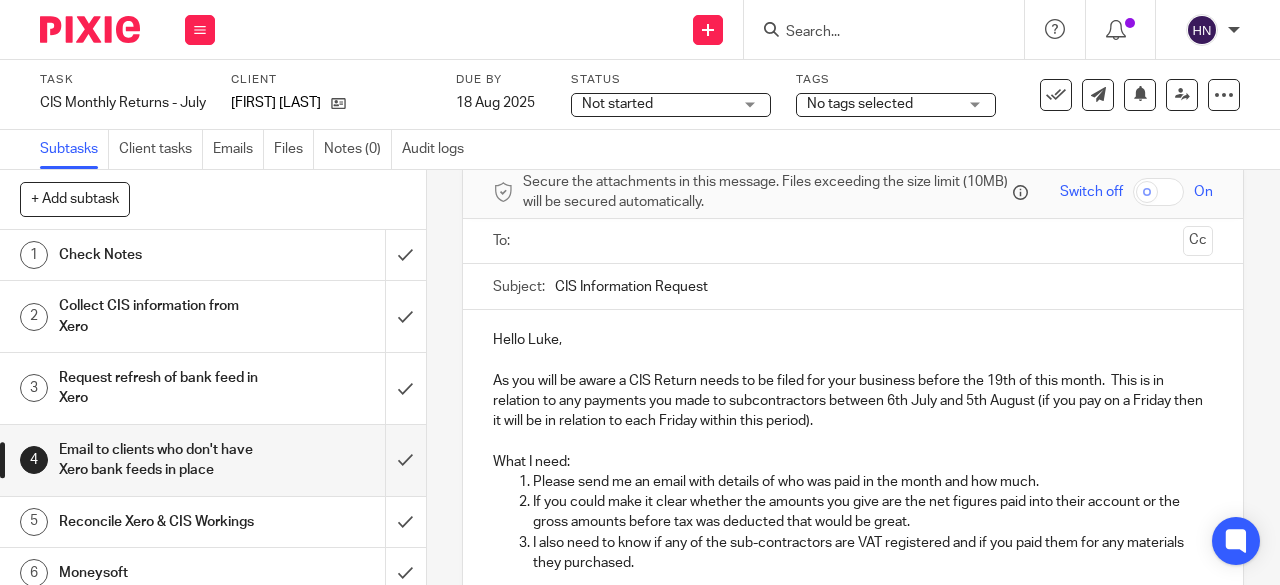 scroll, scrollTop: 0, scrollLeft: 0, axis: both 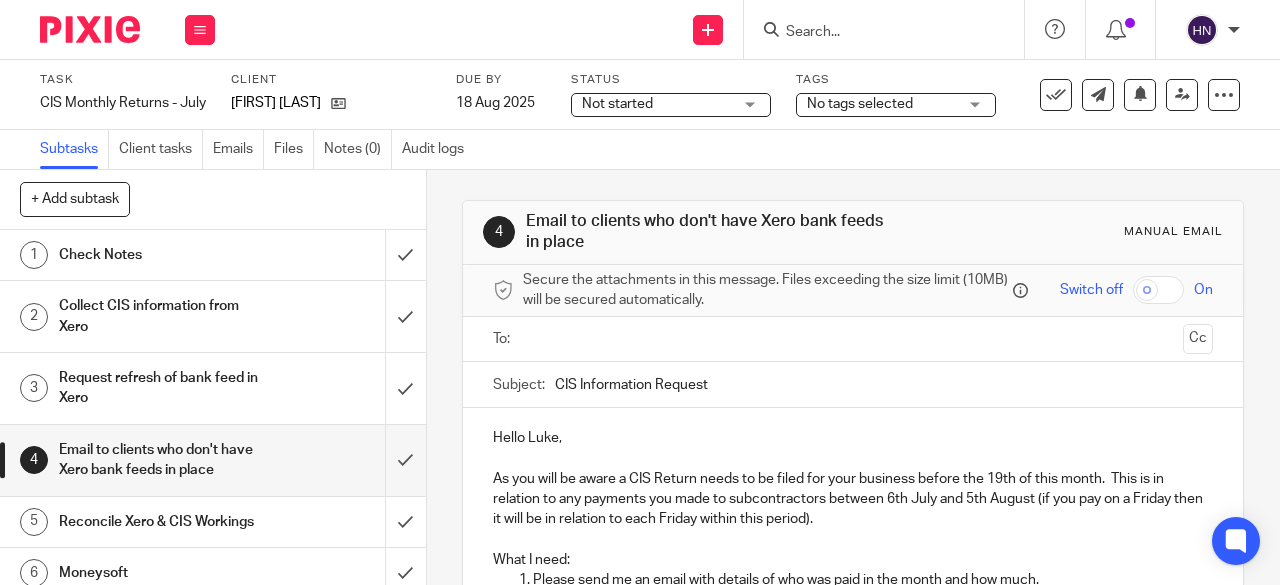 click at bounding box center [852, 339] 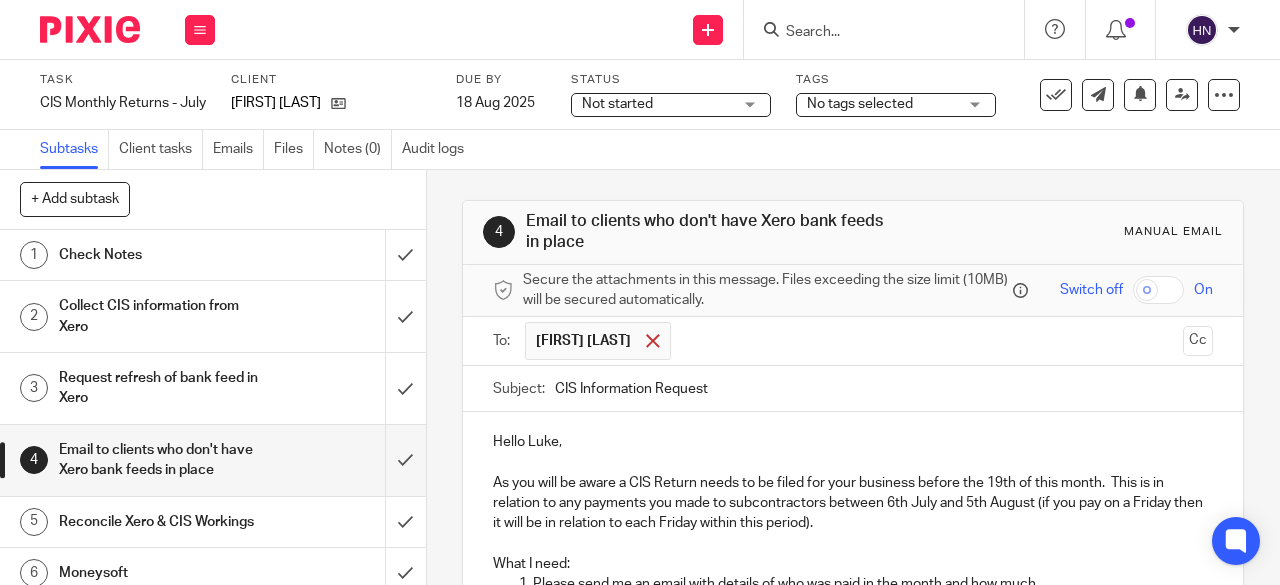 click at bounding box center [652, 340] 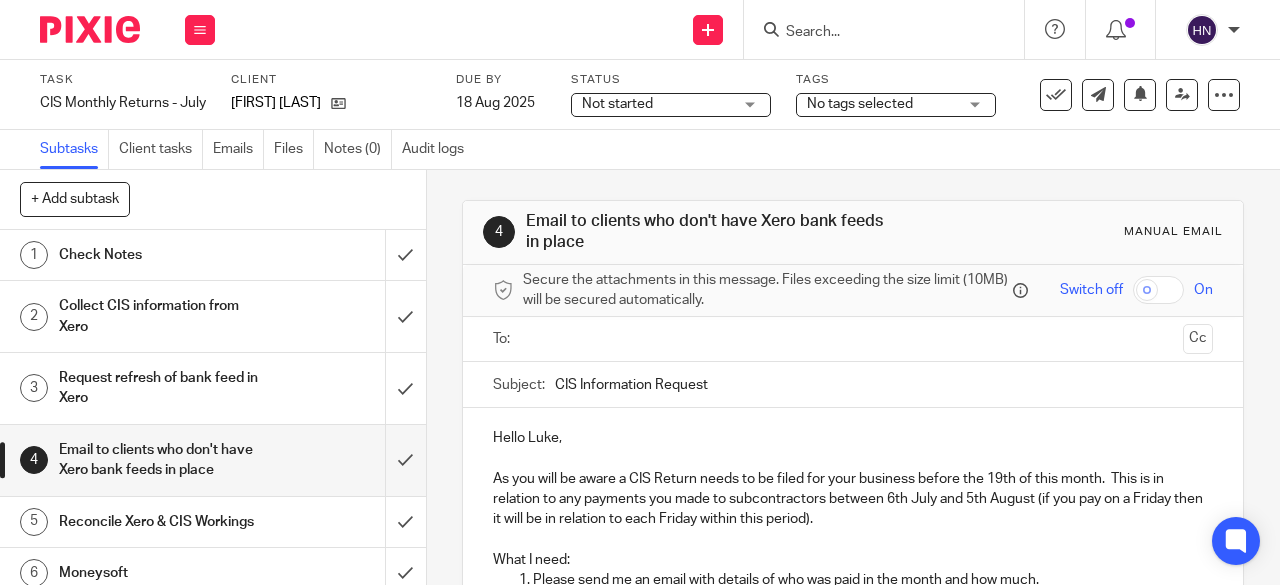click at bounding box center (852, 339) 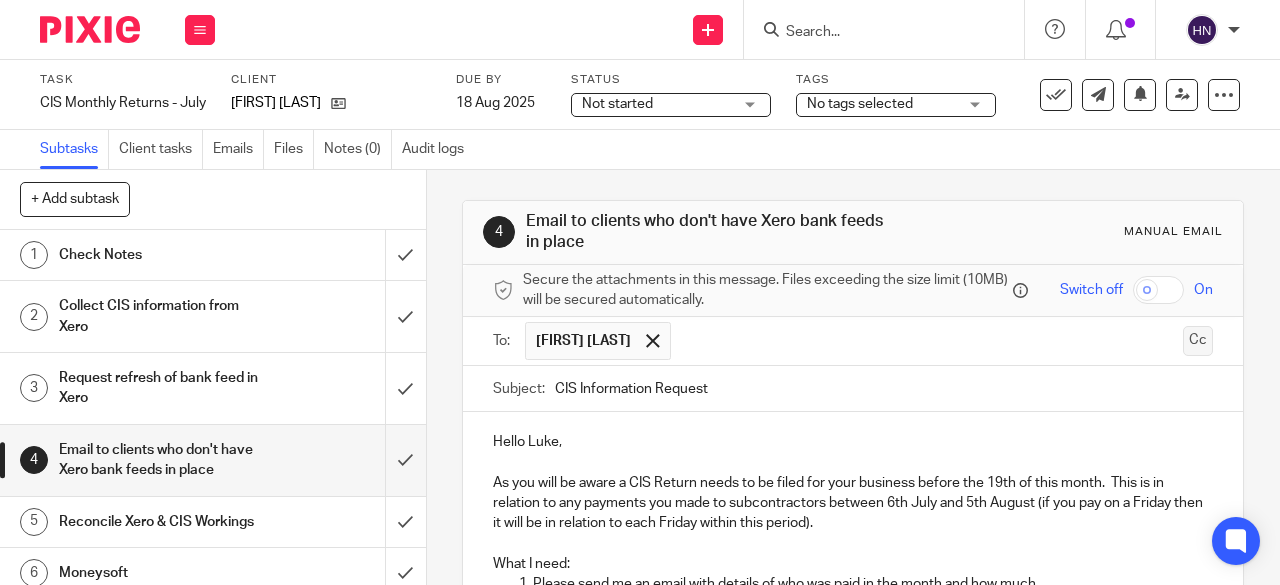 click on "Cc" at bounding box center (1198, 341) 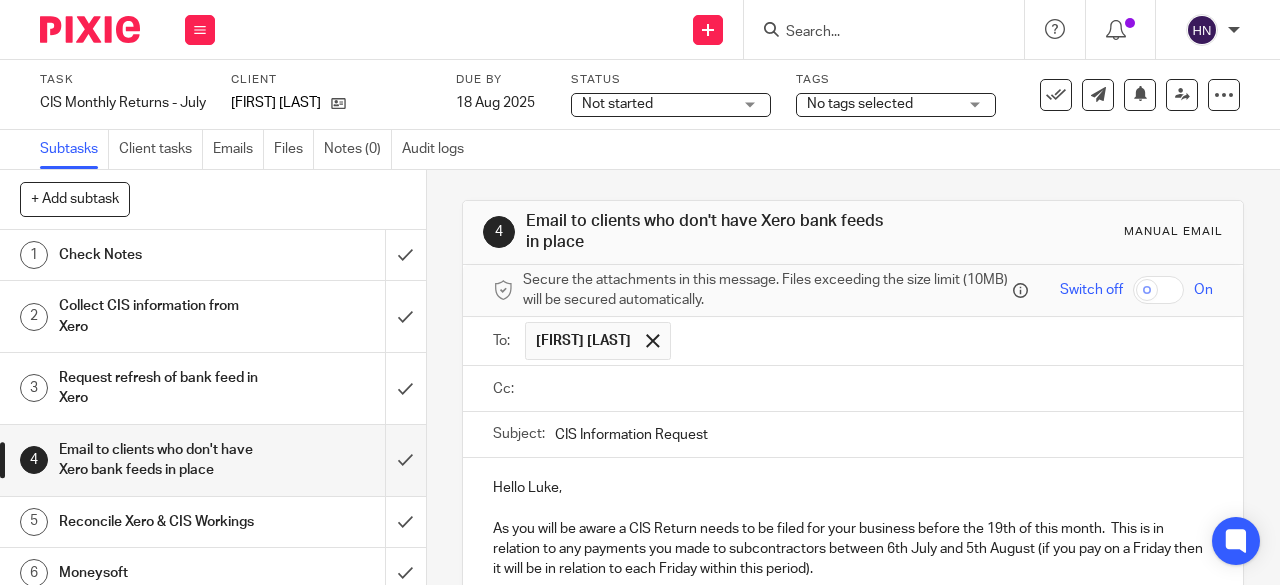 click at bounding box center [867, 389] 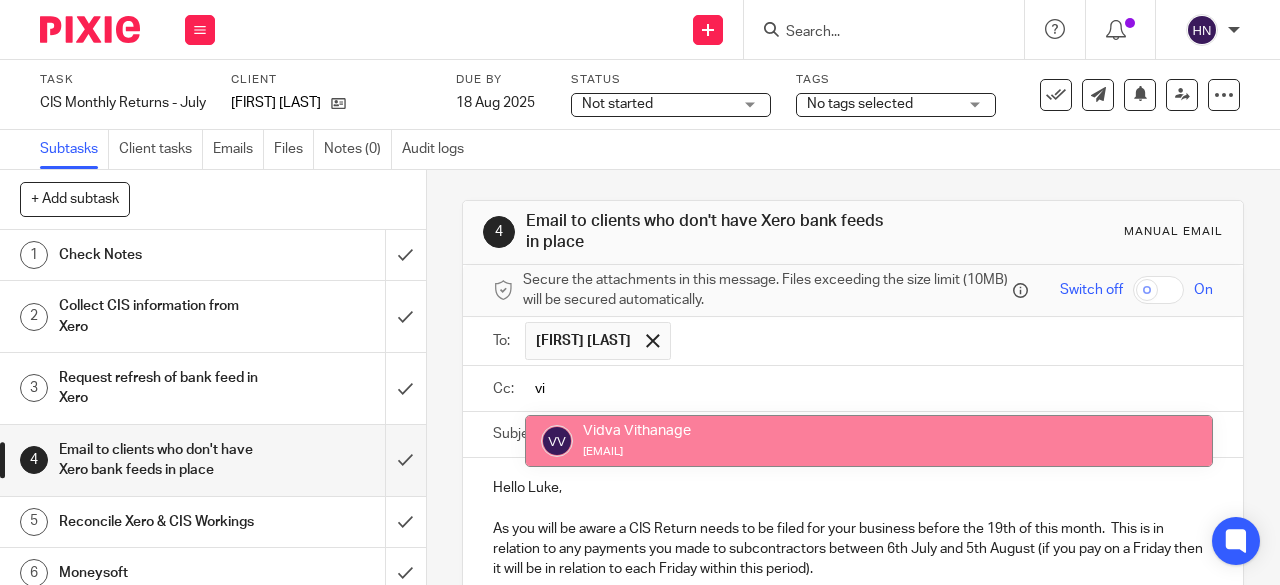 type on "vi" 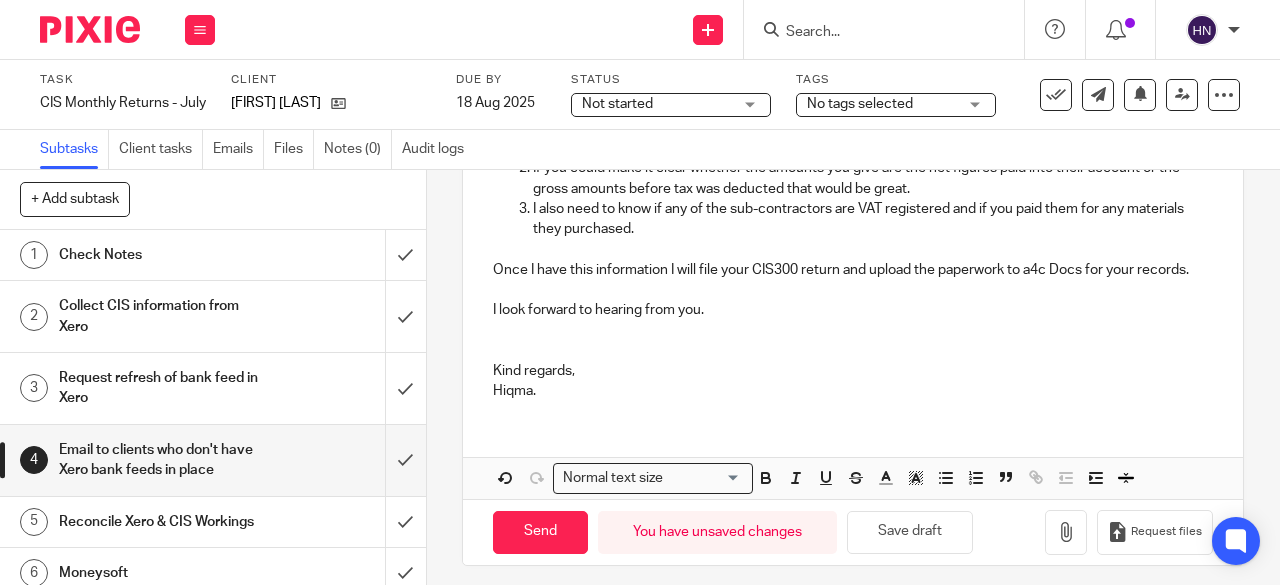 scroll, scrollTop: 519, scrollLeft: 0, axis: vertical 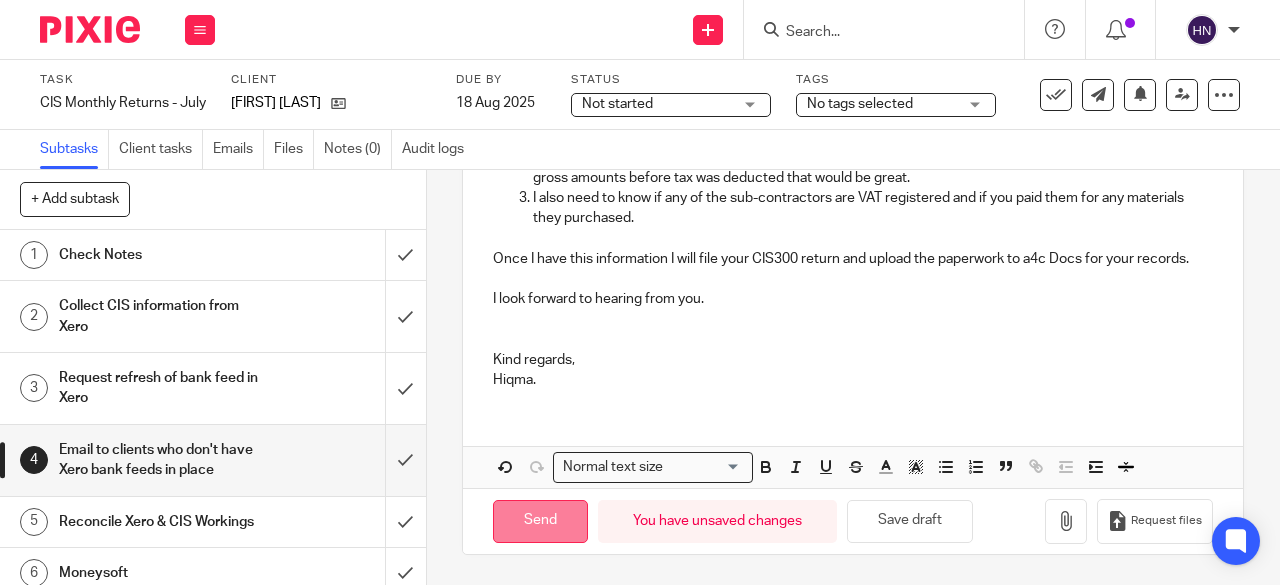 click on "Send" at bounding box center [540, 521] 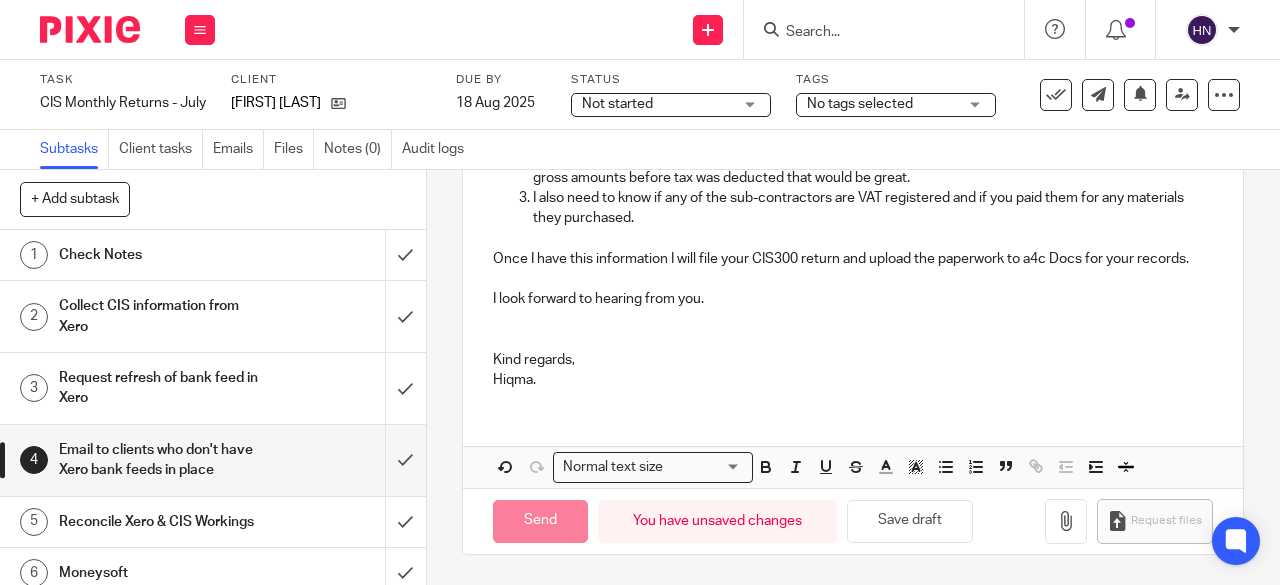 type on "Sent" 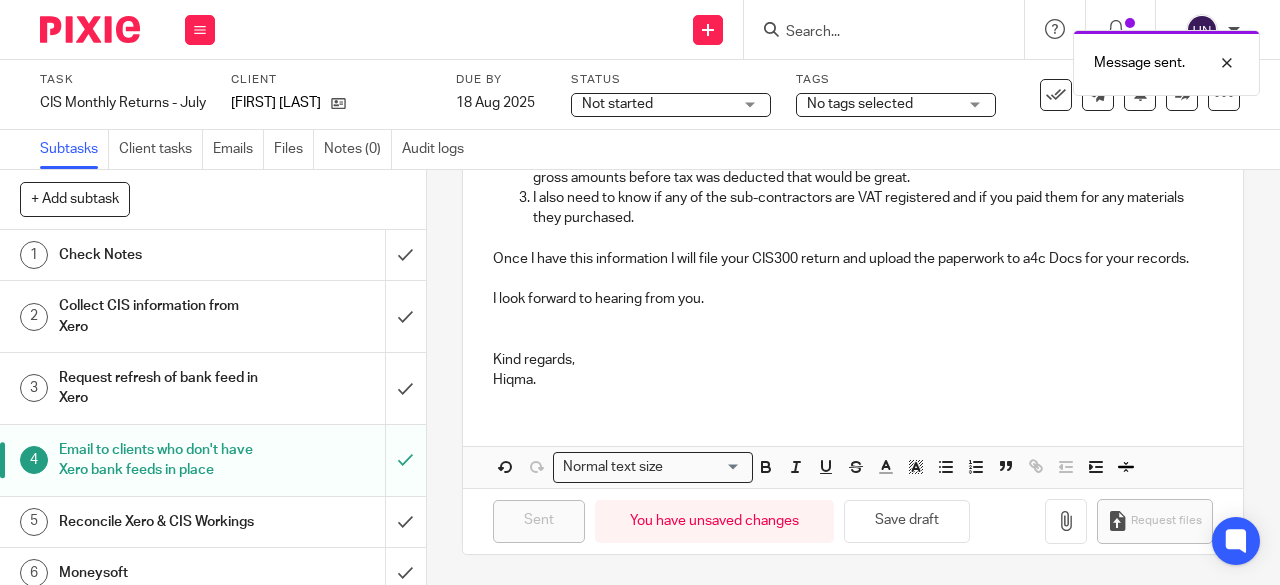 click on "Not started" at bounding box center (657, 104) 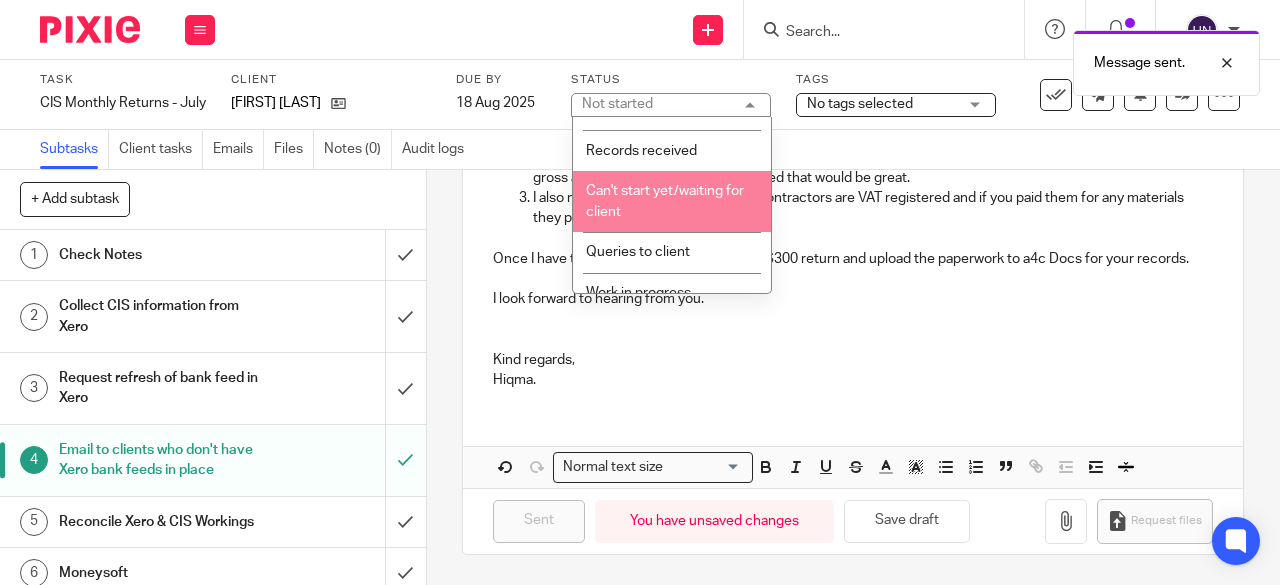scroll, scrollTop: 100, scrollLeft: 0, axis: vertical 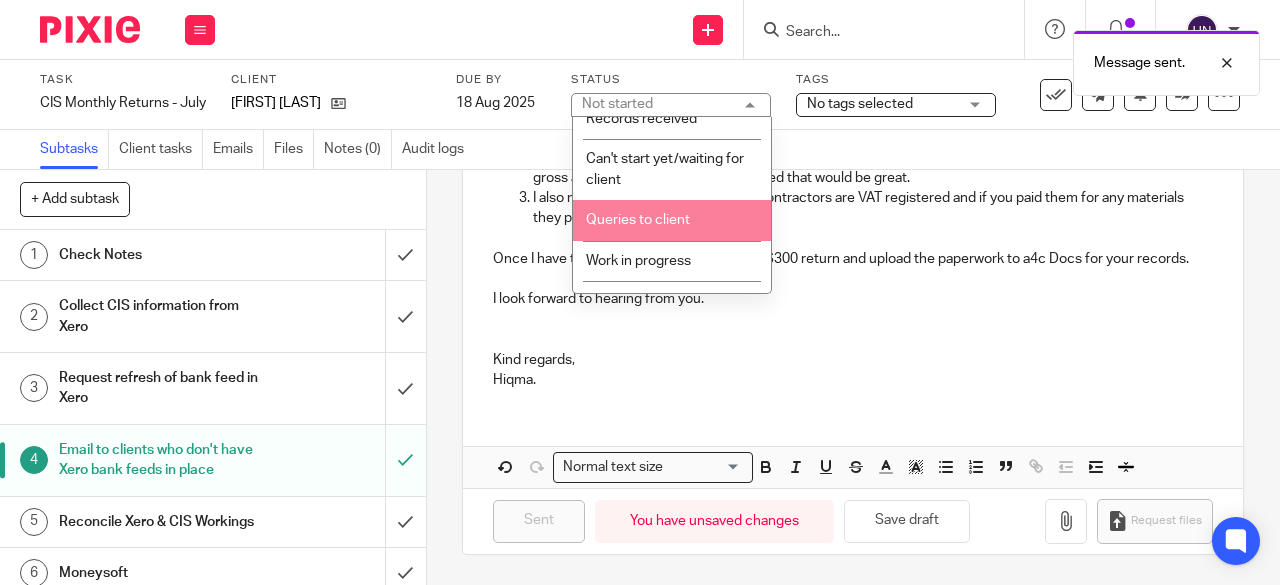 click on "Queries to client" at bounding box center (638, 220) 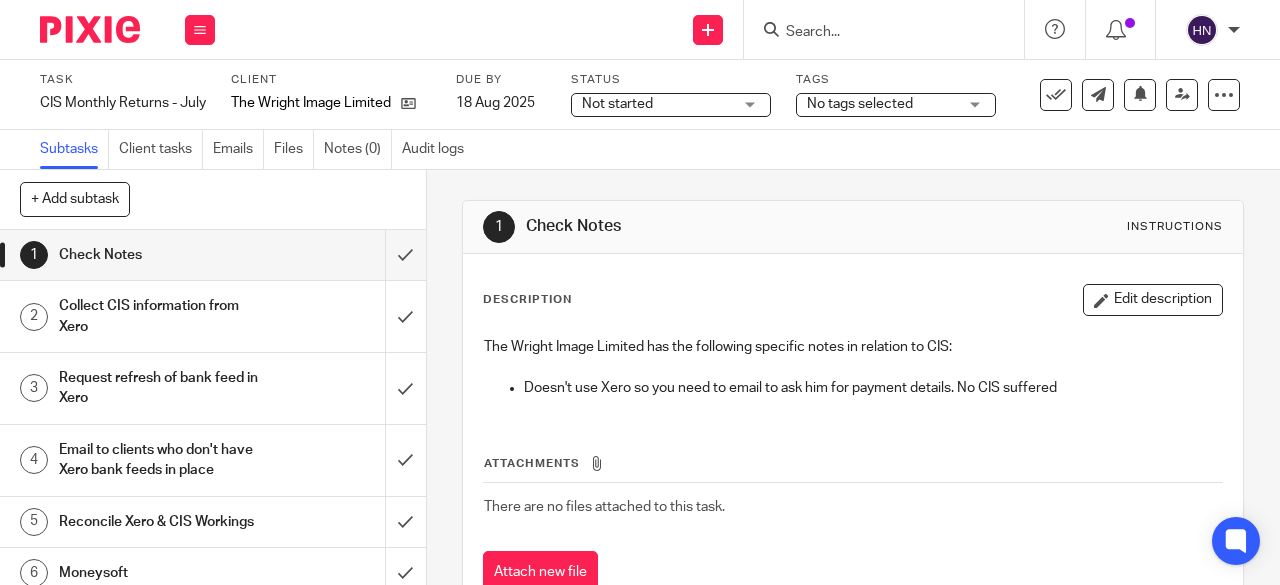 scroll, scrollTop: 0, scrollLeft: 0, axis: both 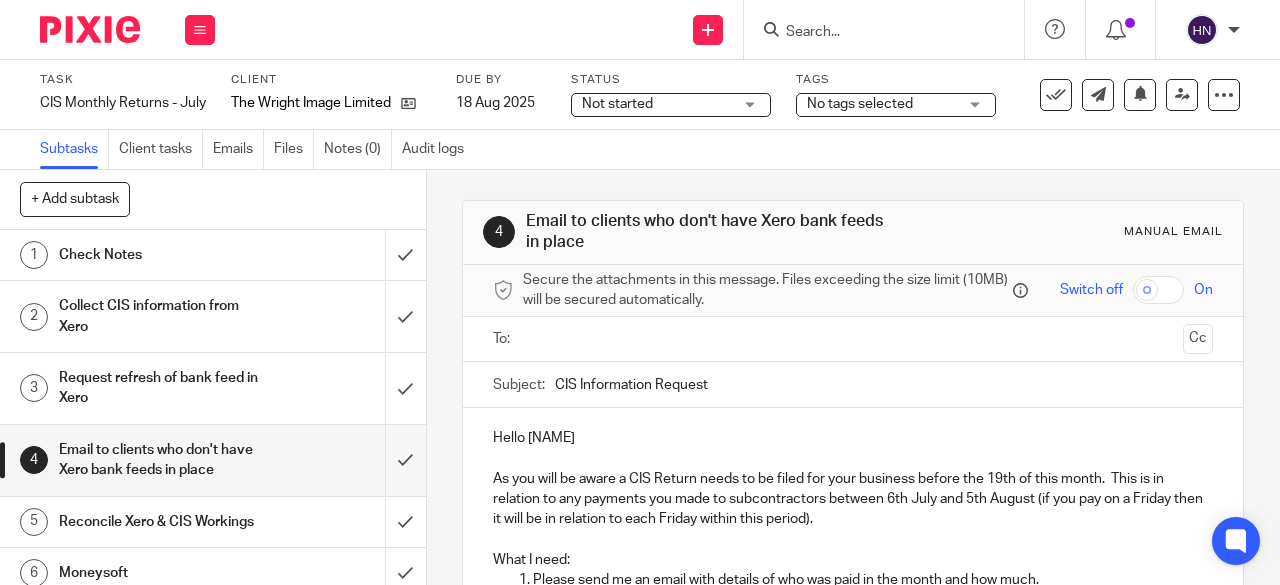click on "Hello [NAME]" at bounding box center [853, 438] 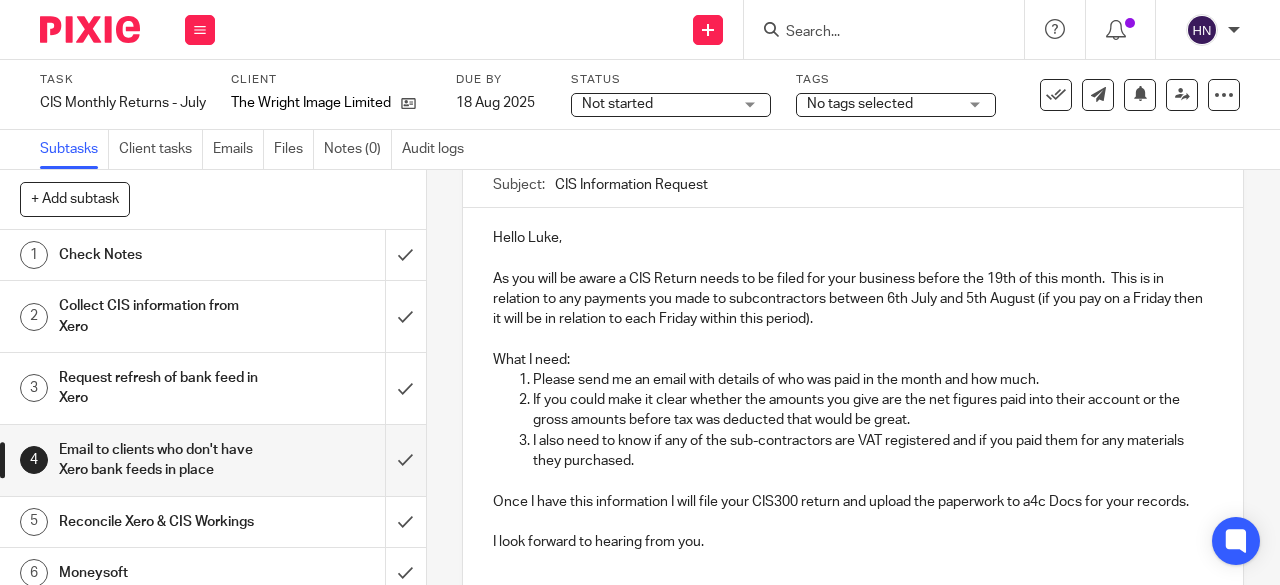 scroll, scrollTop: 300, scrollLeft: 0, axis: vertical 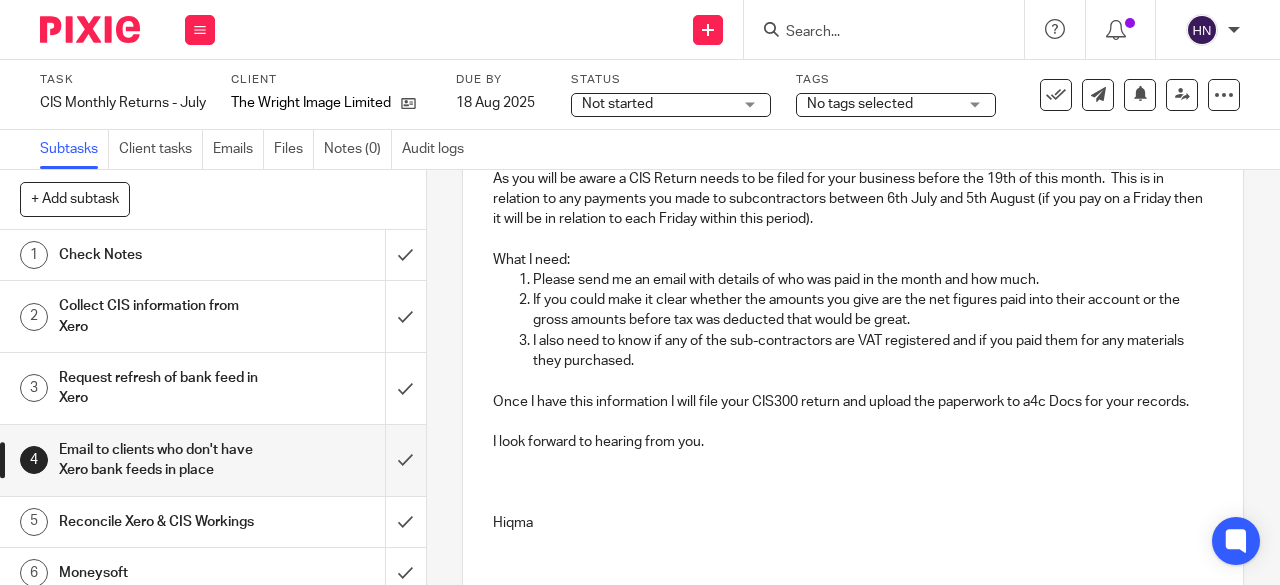 click at bounding box center (853, 503) 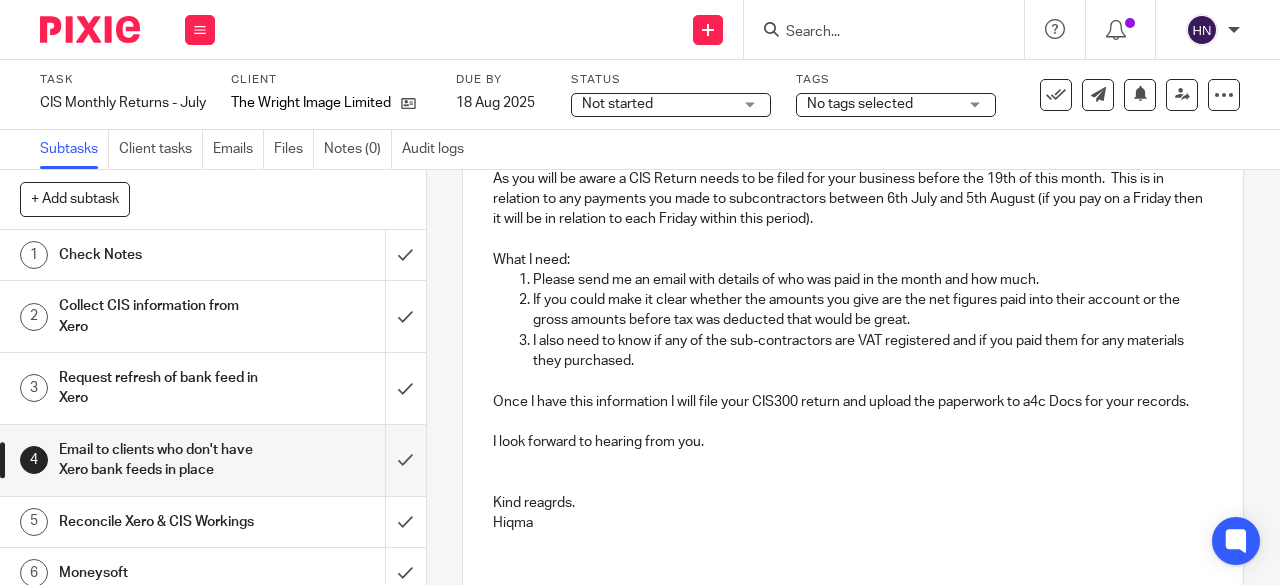click on "Kind reagrds." at bounding box center (853, 503) 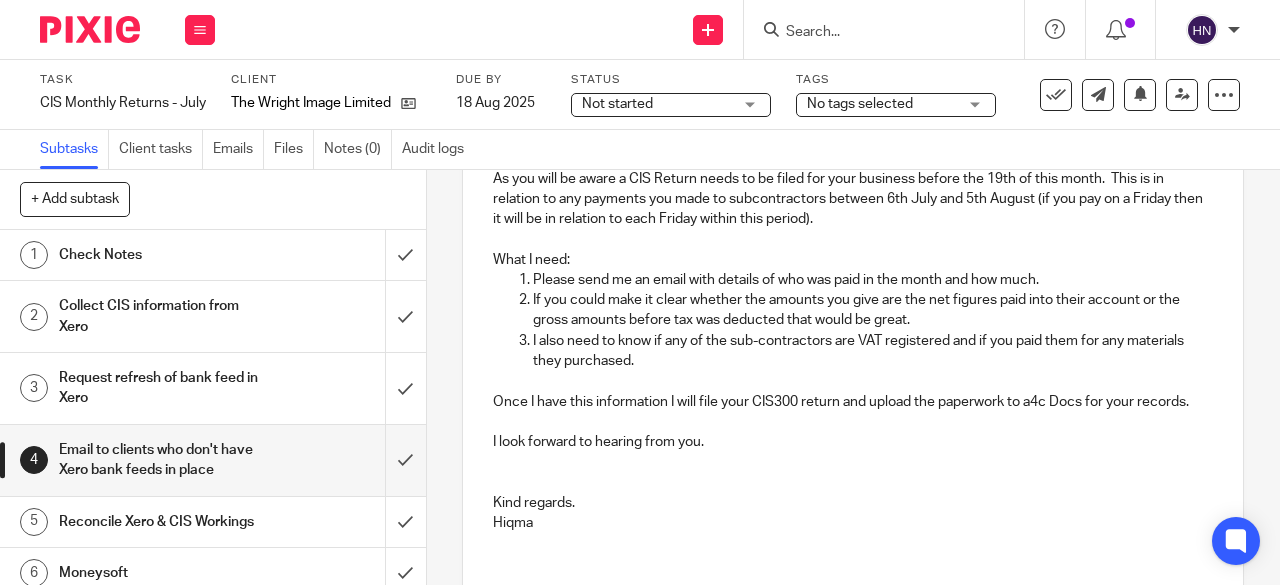 click on "Kind regards." at bounding box center [853, 503] 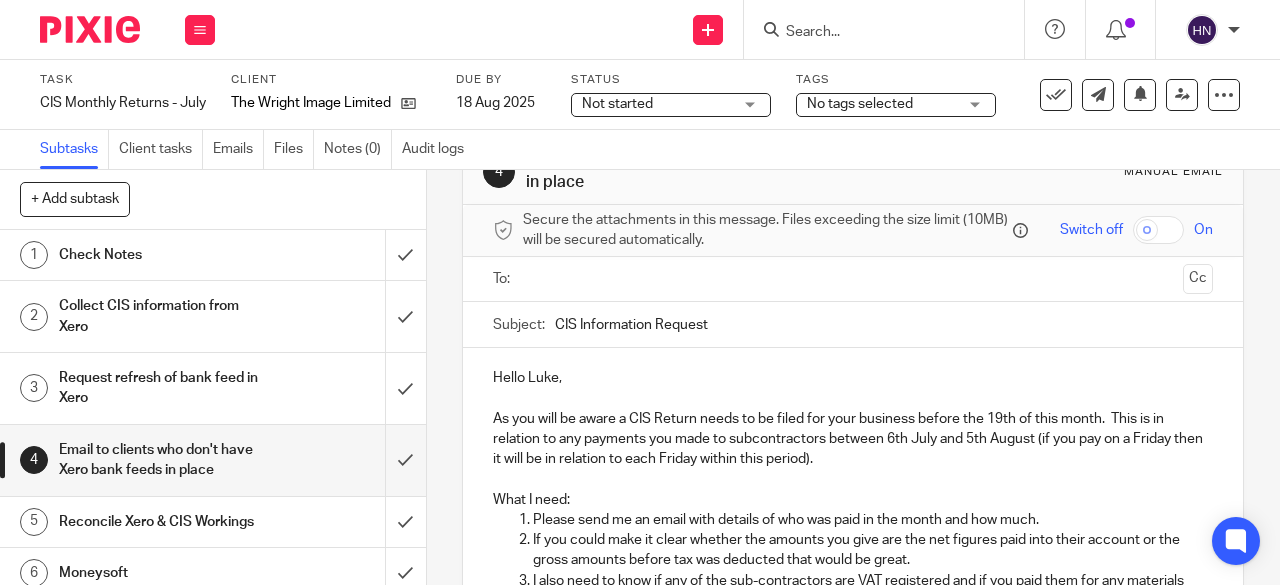 scroll, scrollTop: 0, scrollLeft: 0, axis: both 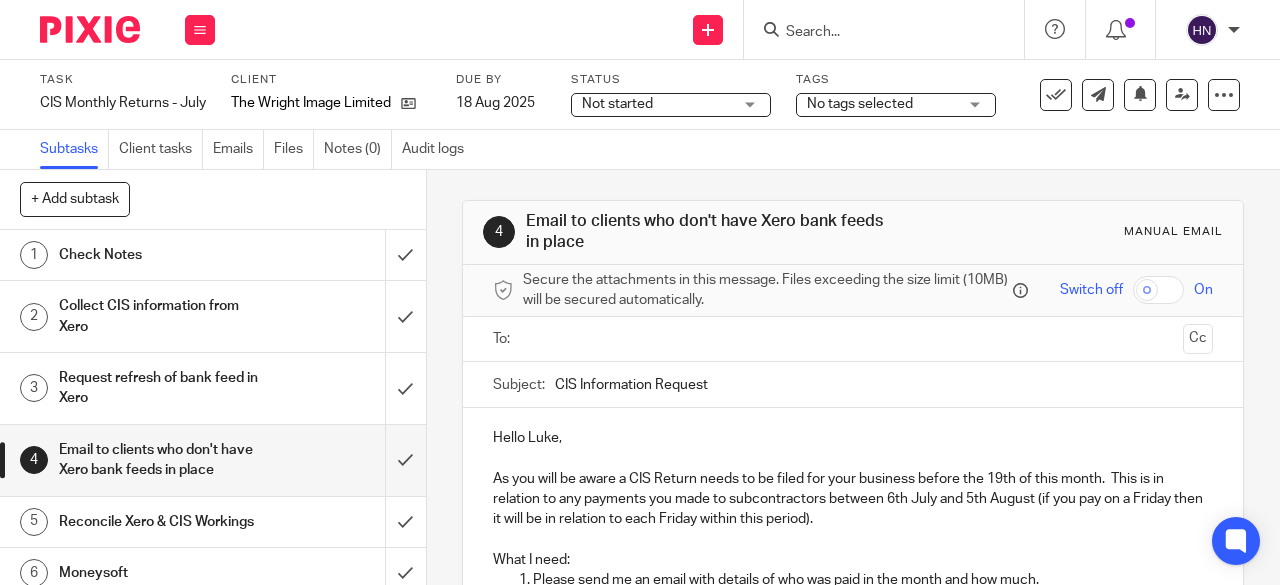 click at bounding box center (852, 339) 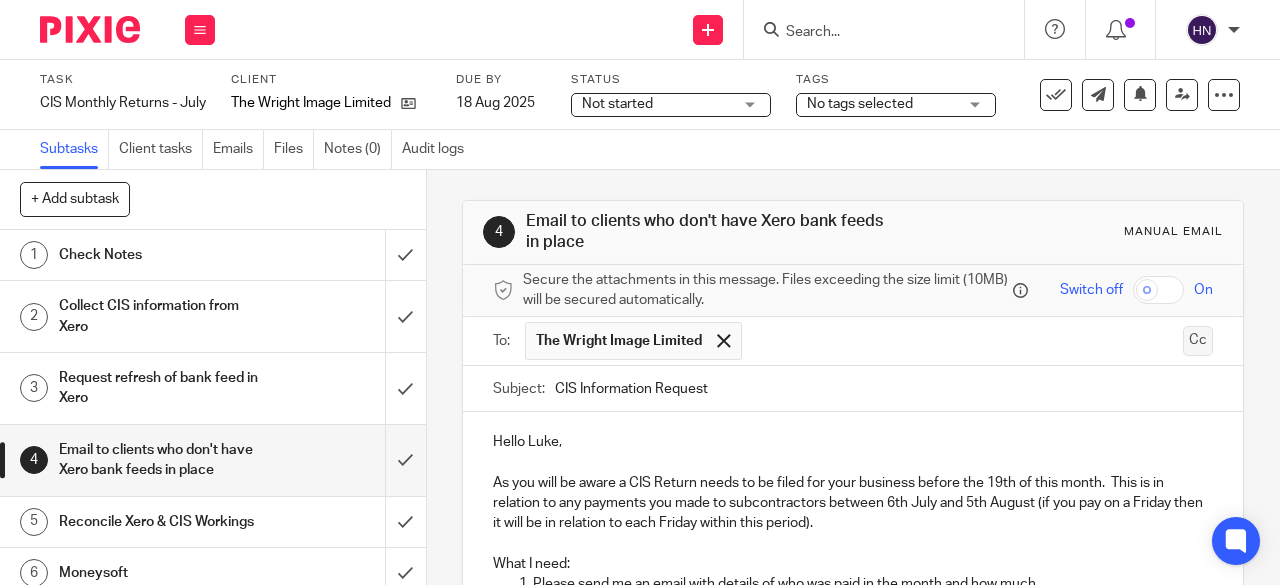 click on "Cc" at bounding box center (1198, 341) 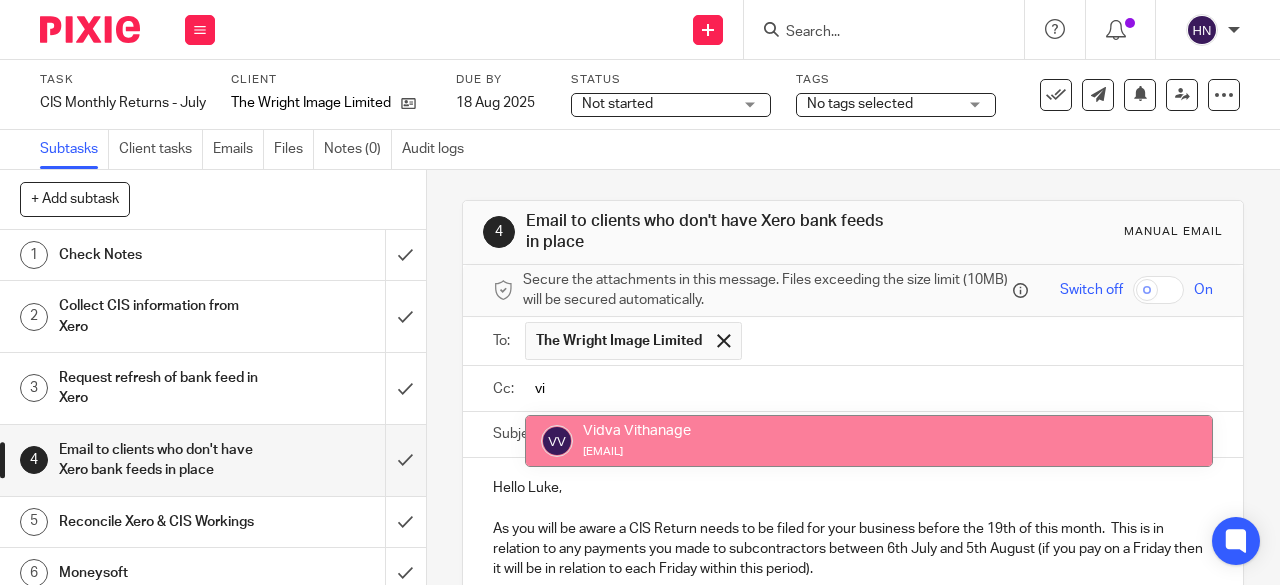 type on "vi" 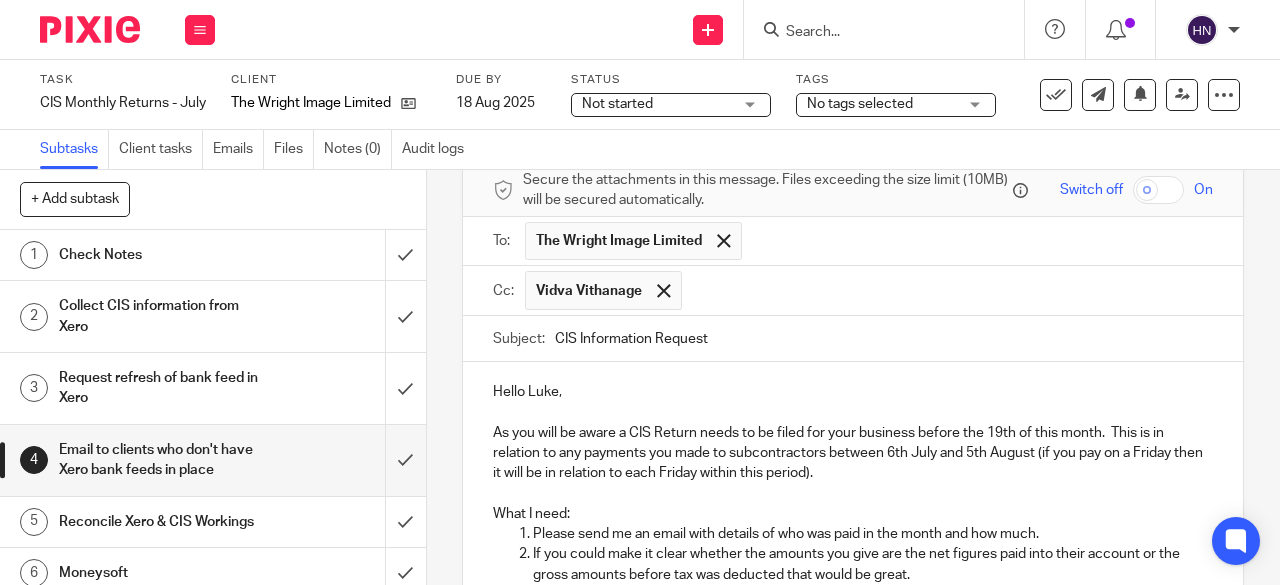 scroll, scrollTop: 0, scrollLeft: 0, axis: both 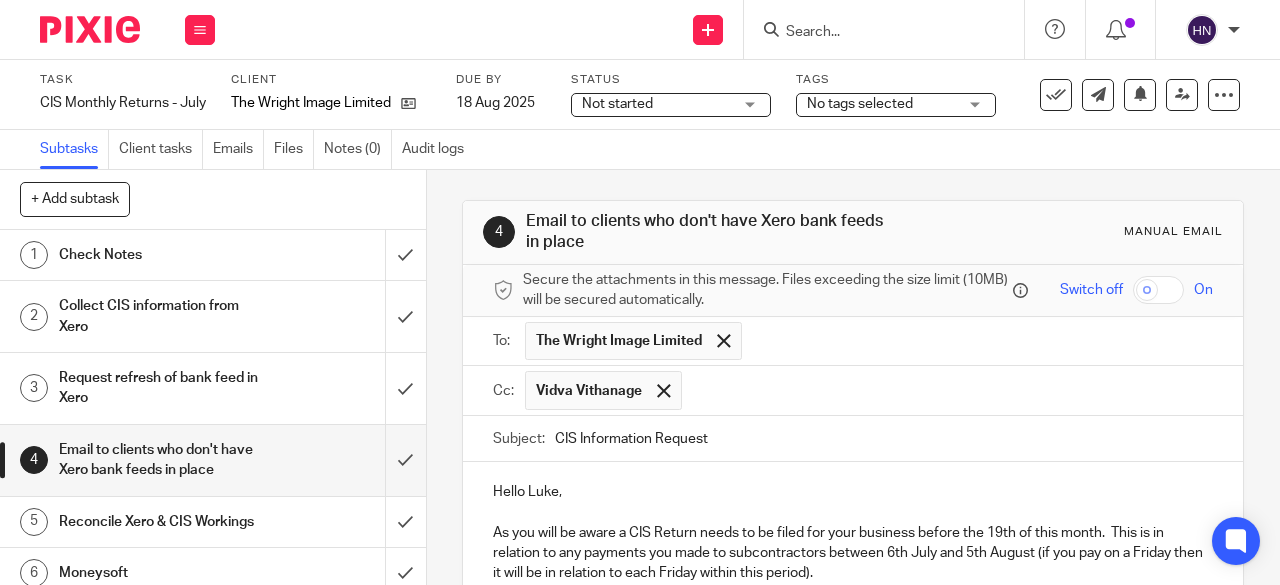 click on "Not started" at bounding box center [657, 104] 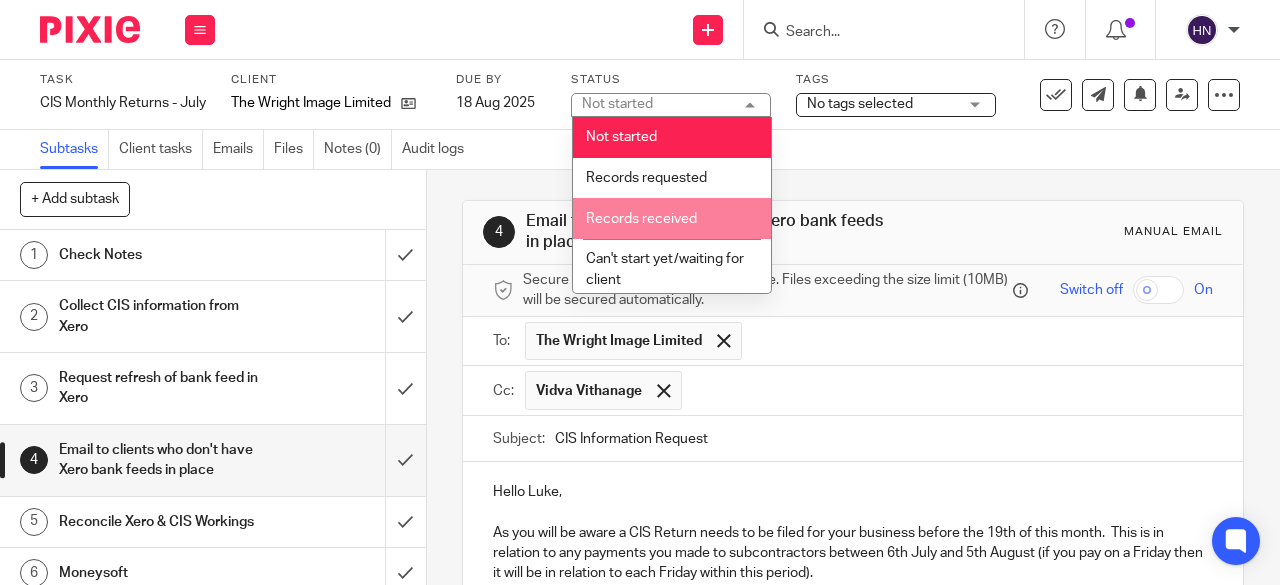 scroll, scrollTop: 100, scrollLeft: 0, axis: vertical 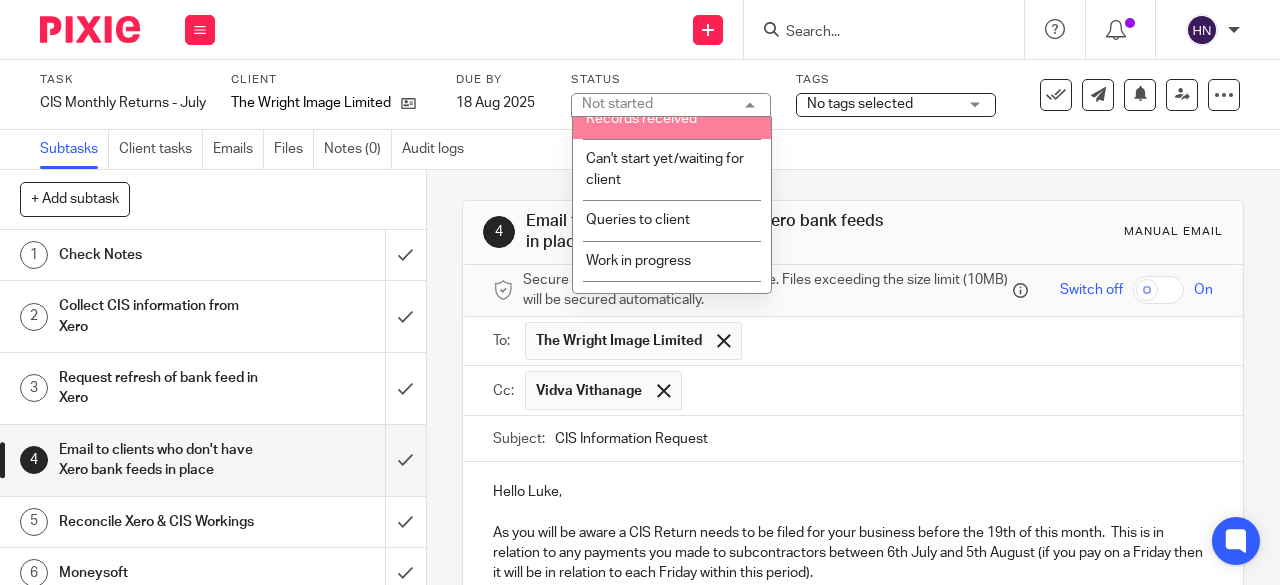 click on "Queries to client" at bounding box center [638, 220] 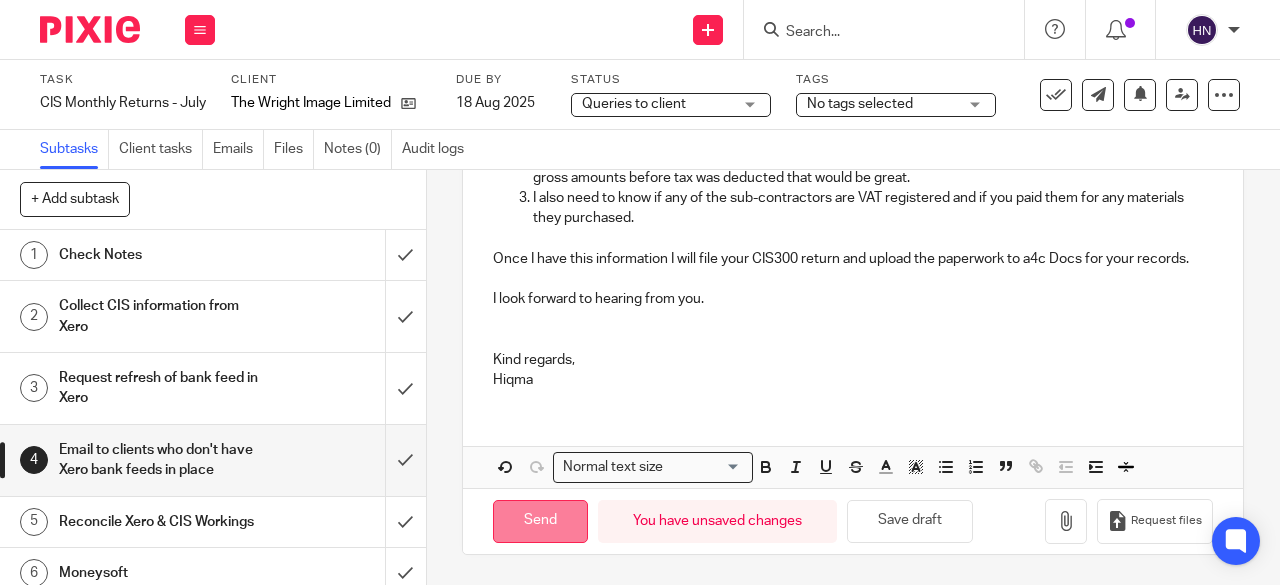 scroll, scrollTop: 519, scrollLeft: 0, axis: vertical 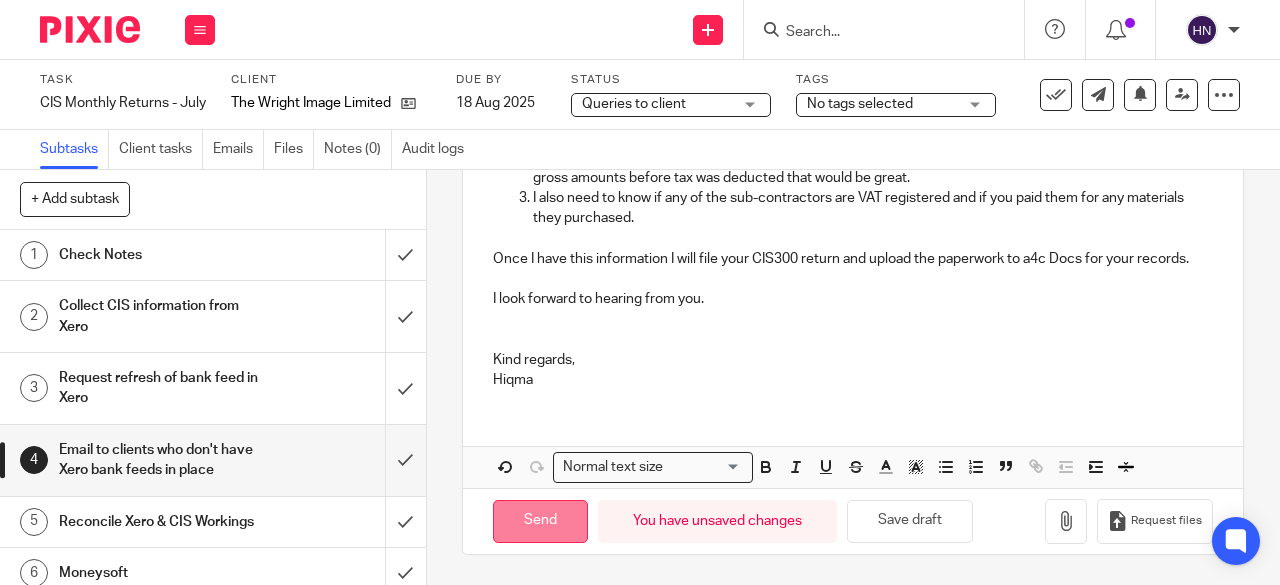 click on "Send" at bounding box center [540, 521] 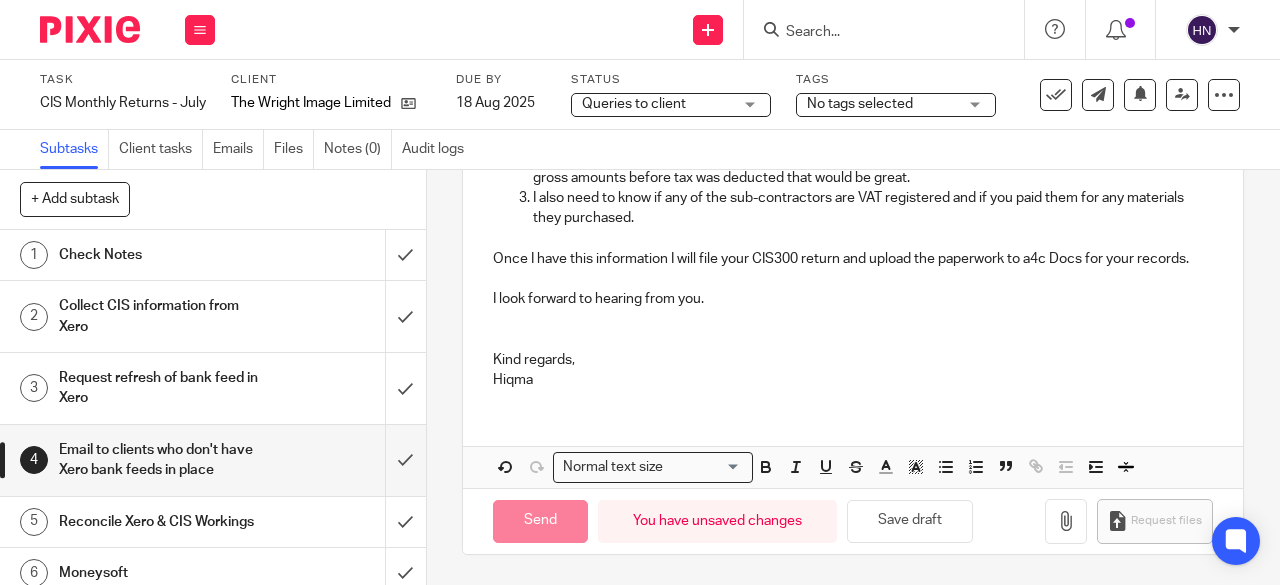 type on "Sent" 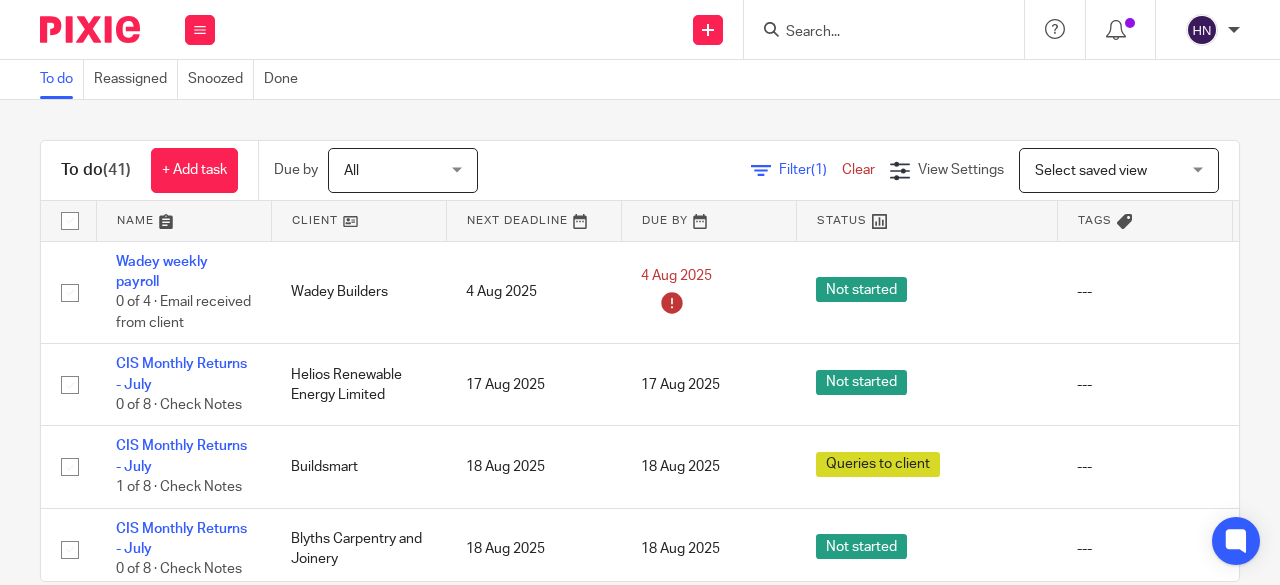 scroll, scrollTop: 0, scrollLeft: 0, axis: both 